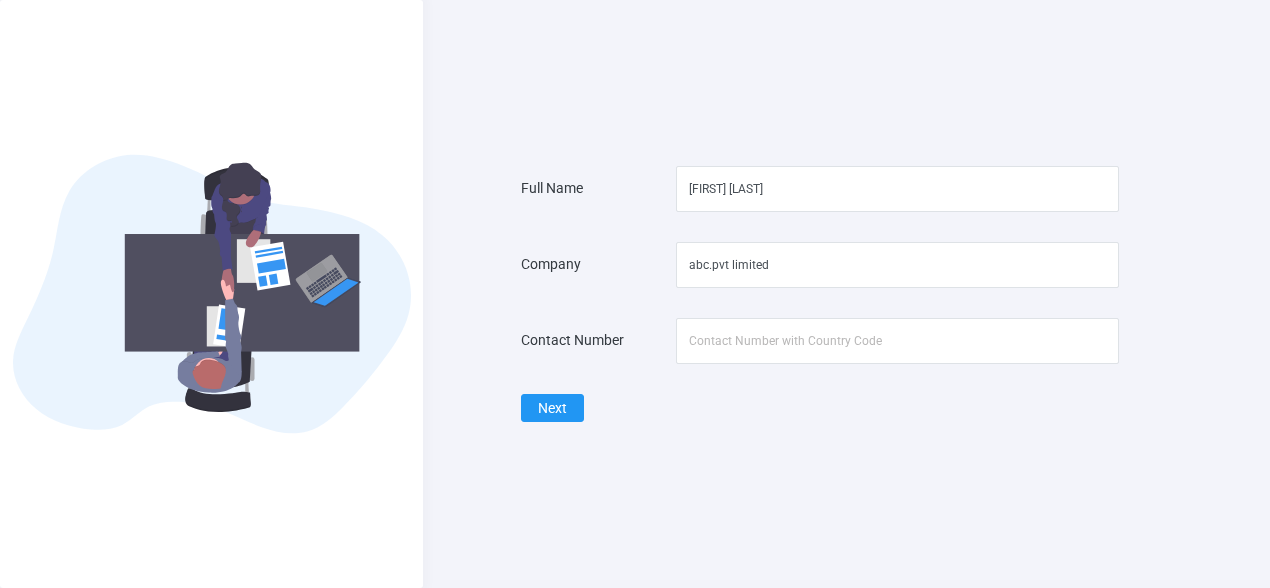 scroll, scrollTop: 0, scrollLeft: 0, axis: both 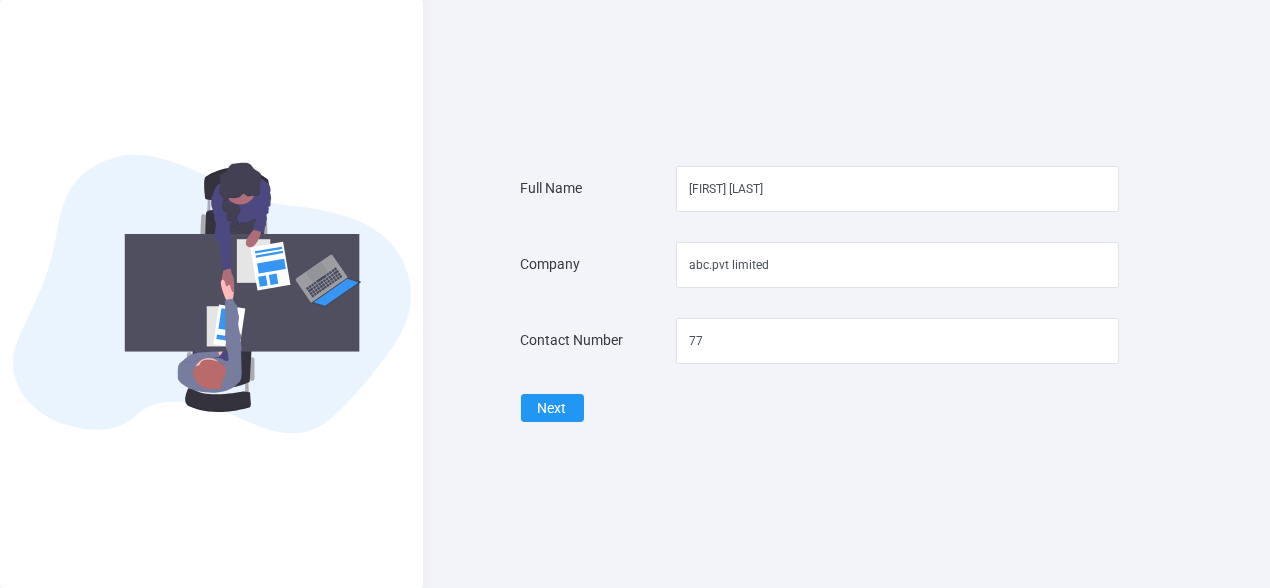 type on "7" 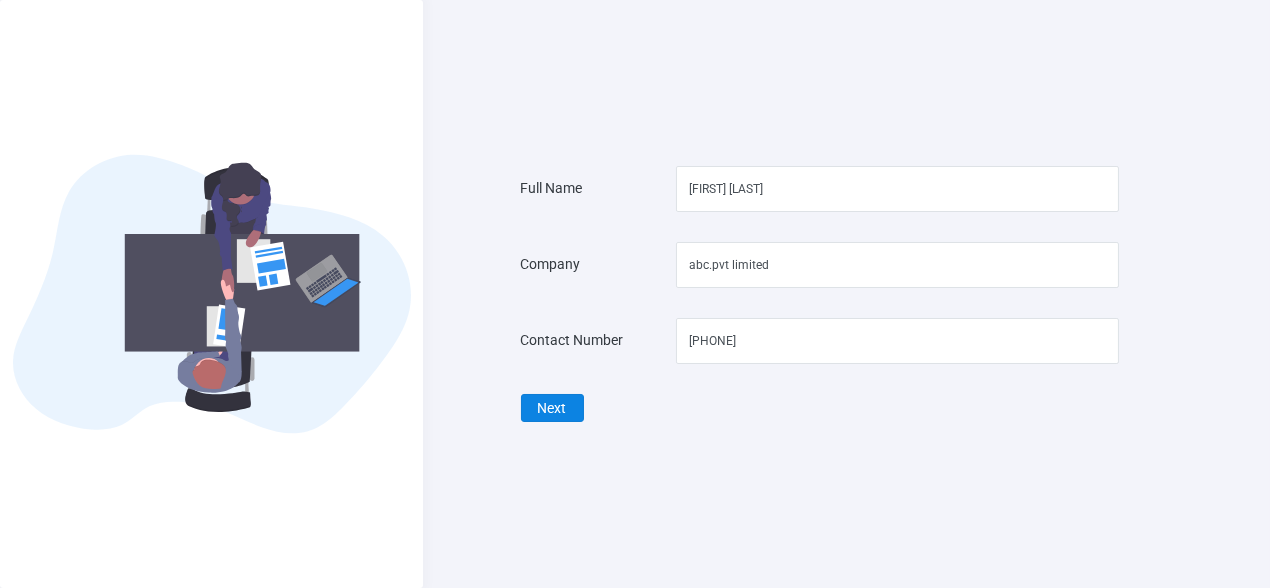 type on "[PHONE]" 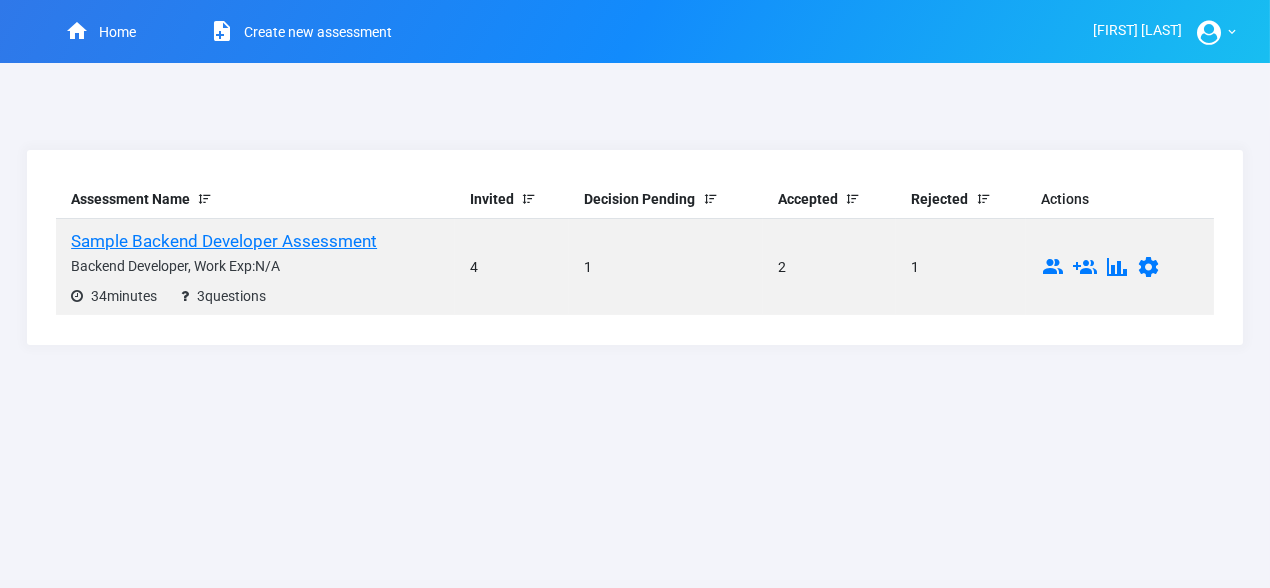 click on "Invited" at bounding box center [512, 199] 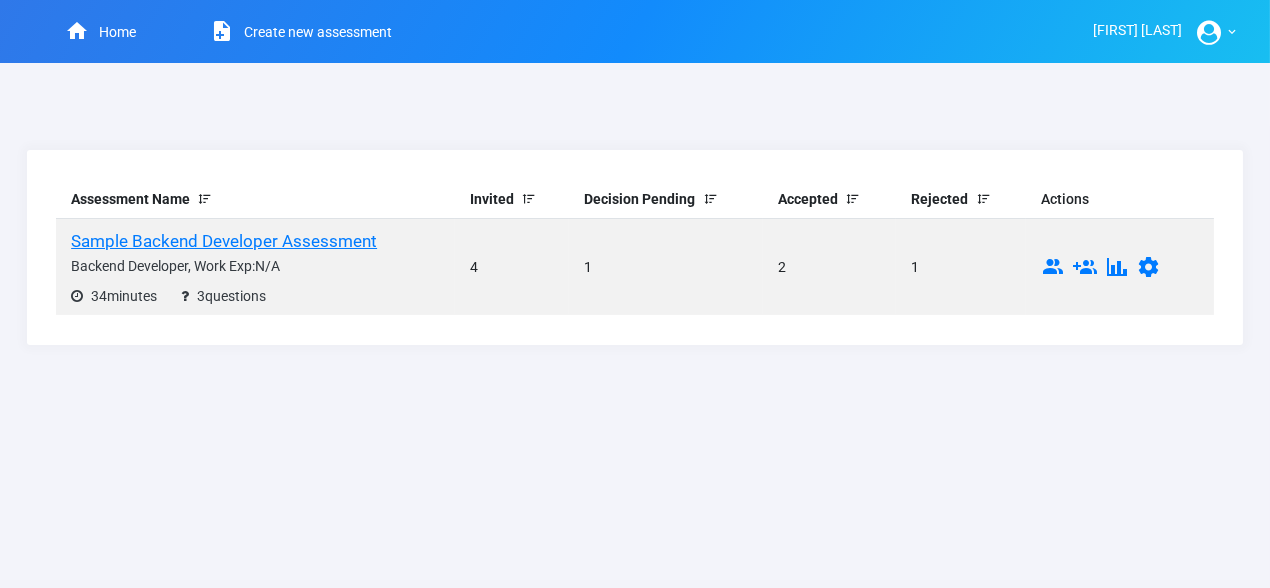 click on "Decision Pending" at bounding box center (666, 199) 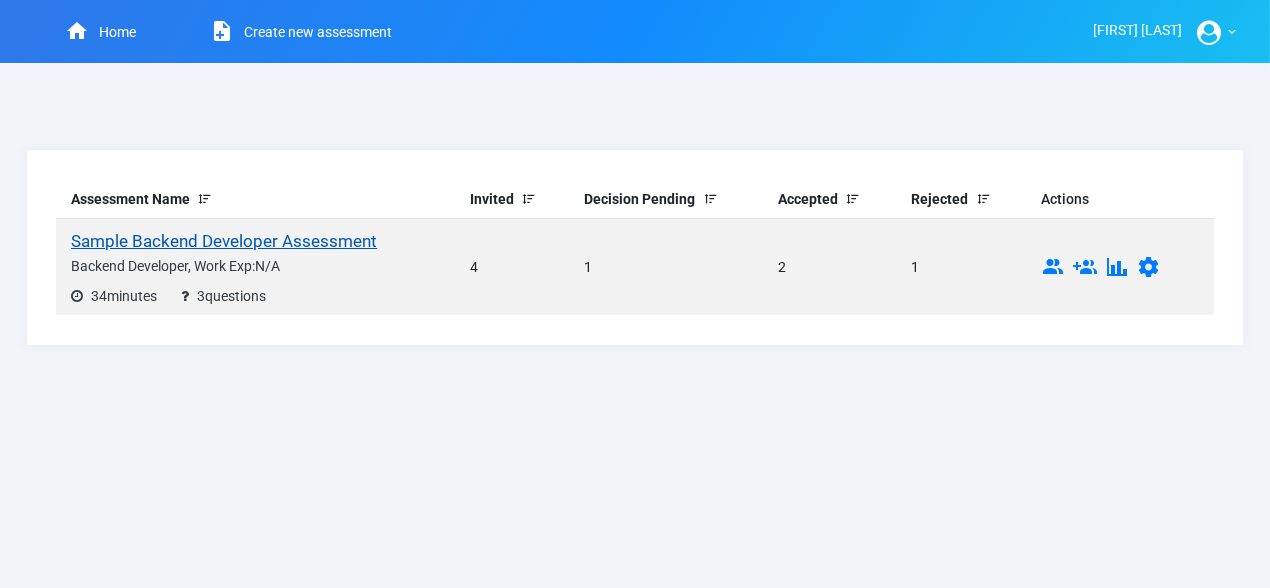 click on "Sample Backend Developer Assessment" at bounding box center (224, 241) 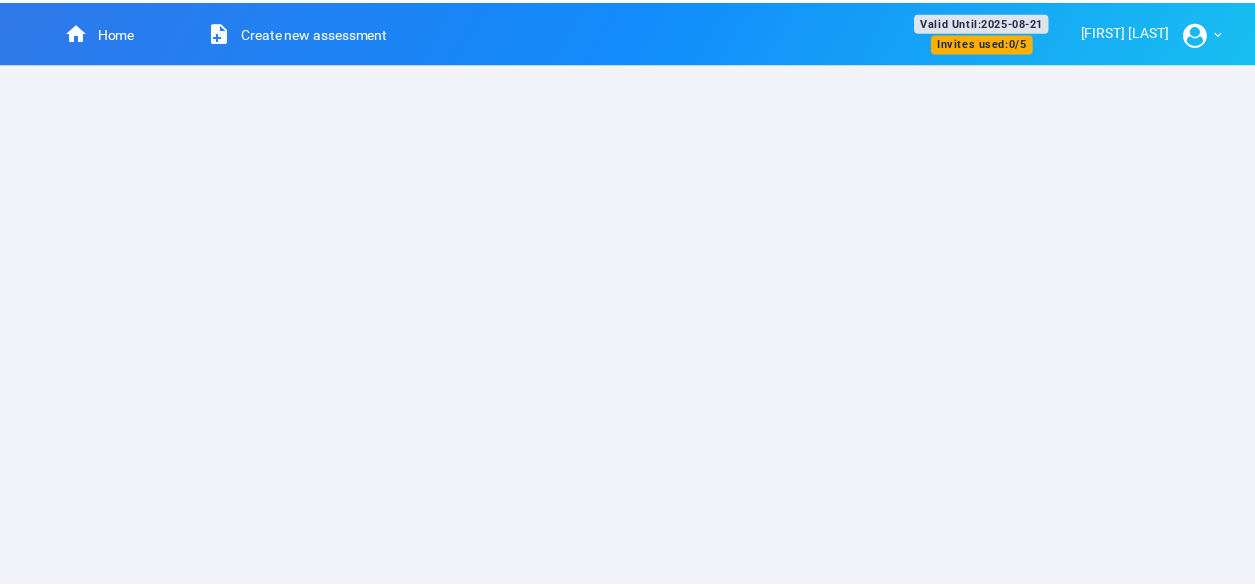 scroll, scrollTop: 0, scrollLeft: 0, axis: both 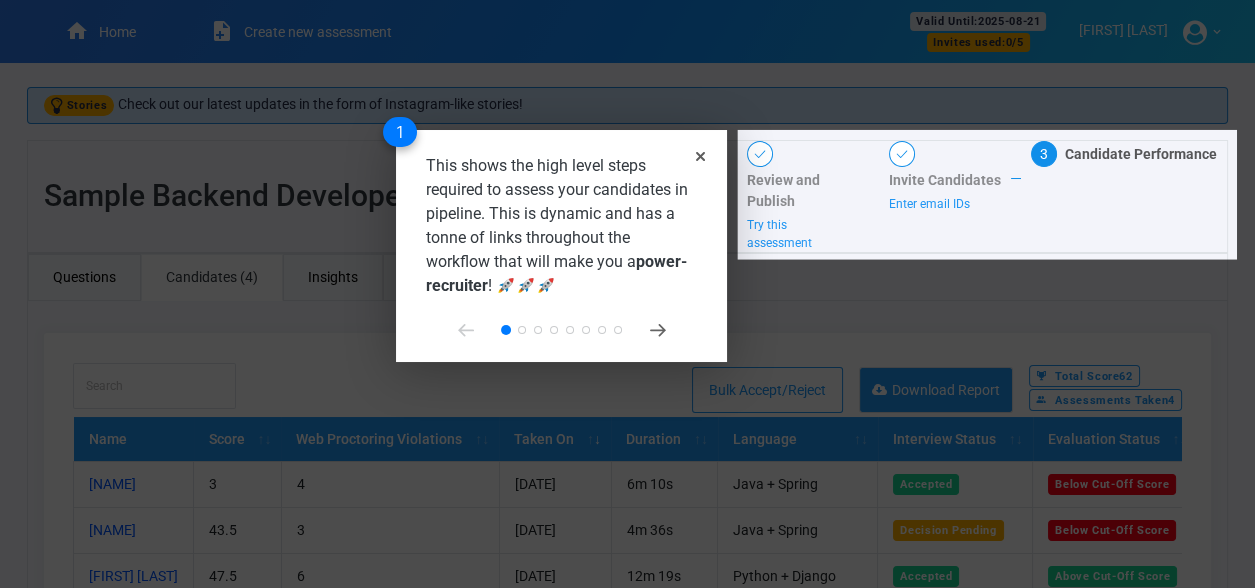 click on "This shows the high level steps required to assess your candidates in pipeline. This is dynamic and has a tonne of links throughout the workflow that will make you a  power-recruiter ! 🚀🚀🚀 1" at bounding box center (561, 246) 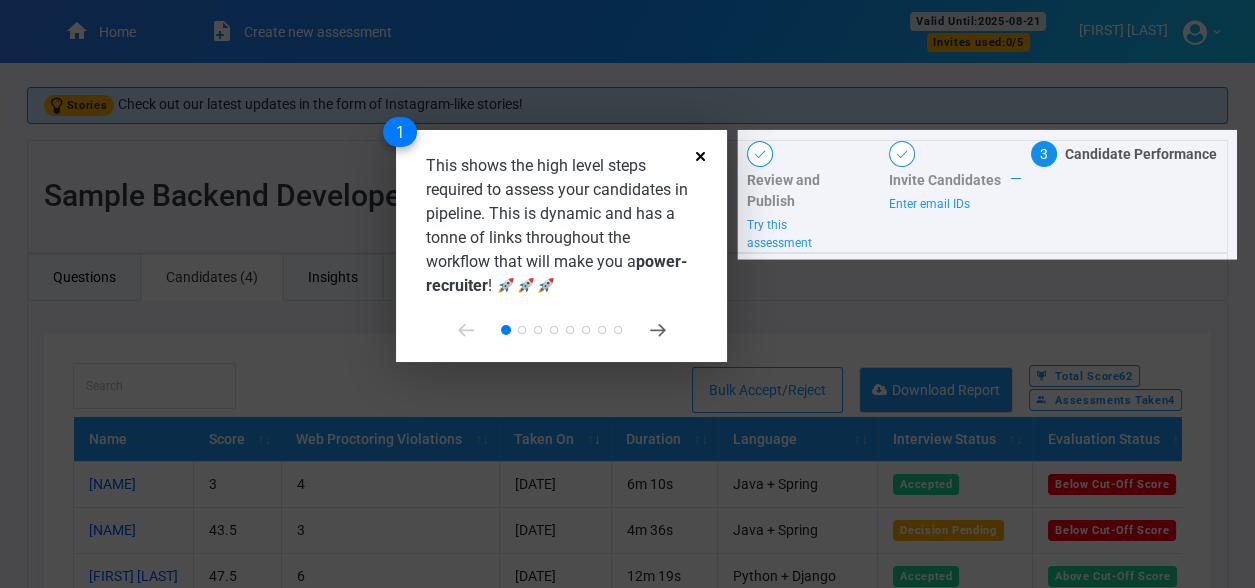click 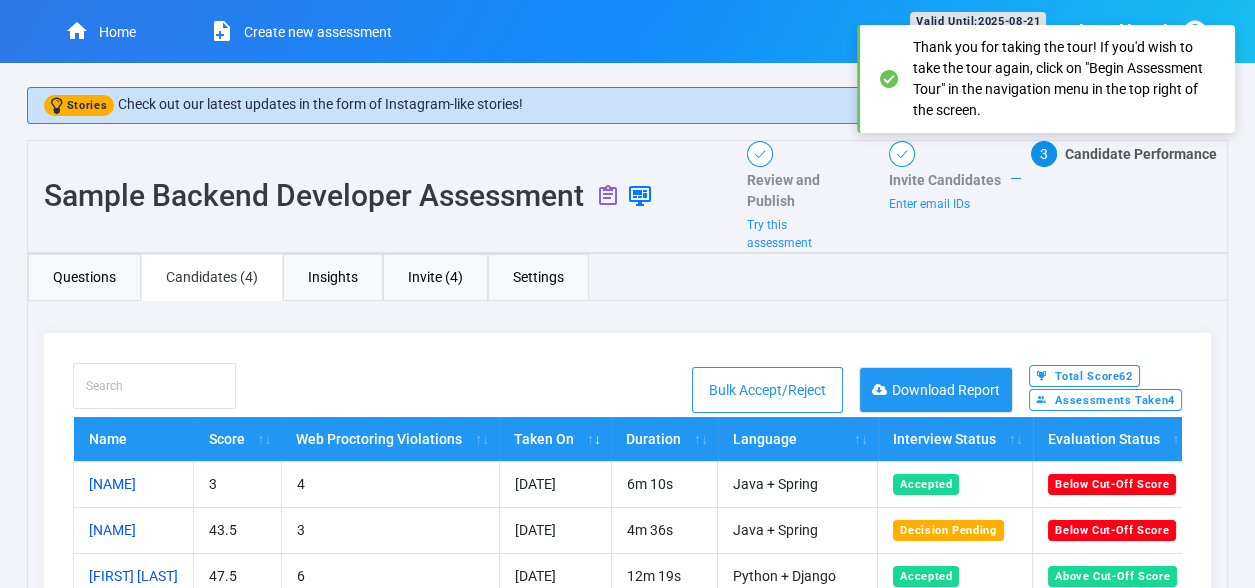 click on "Total Invites sent:  4 Assessments Taken:  1 Email ID Invited On Valid Until Current Status Actioned On Actions Webcam [DATE] 10" at bounding box center (627, 390) 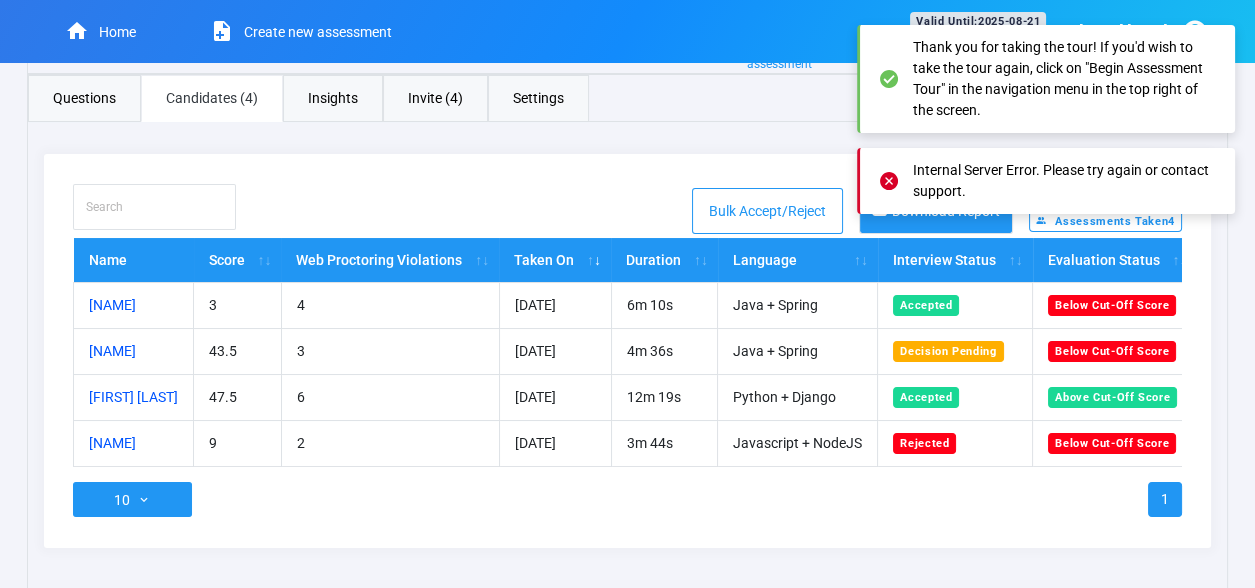 scroll, scrollTop: 226, scrollLeft: 0, axis: vertical 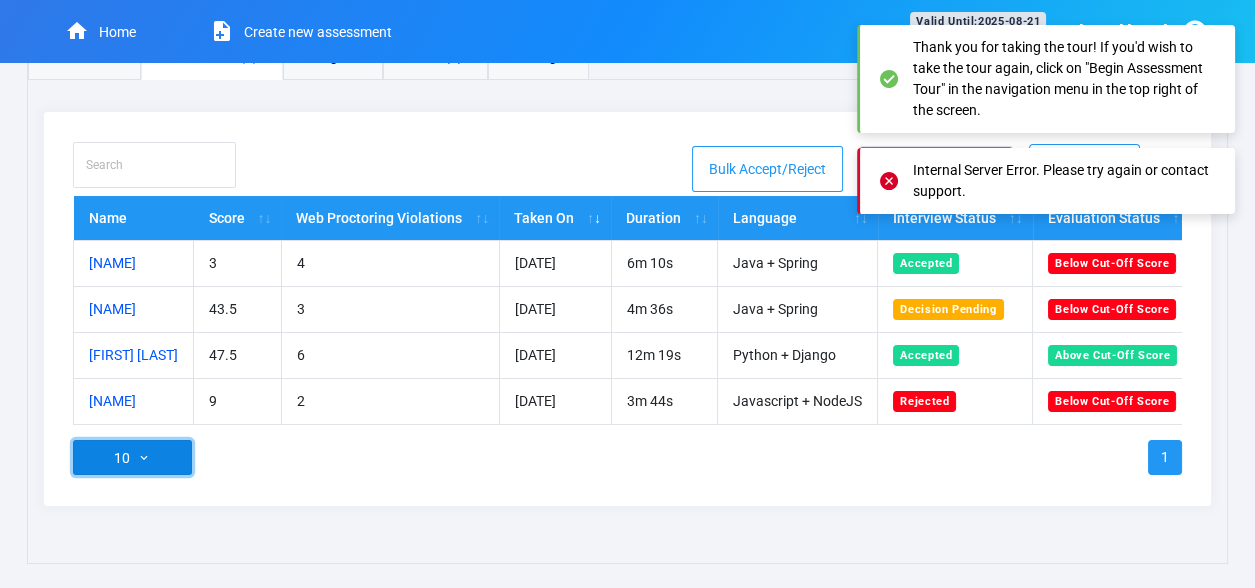 click on "10" at bounding box center [132, 457] 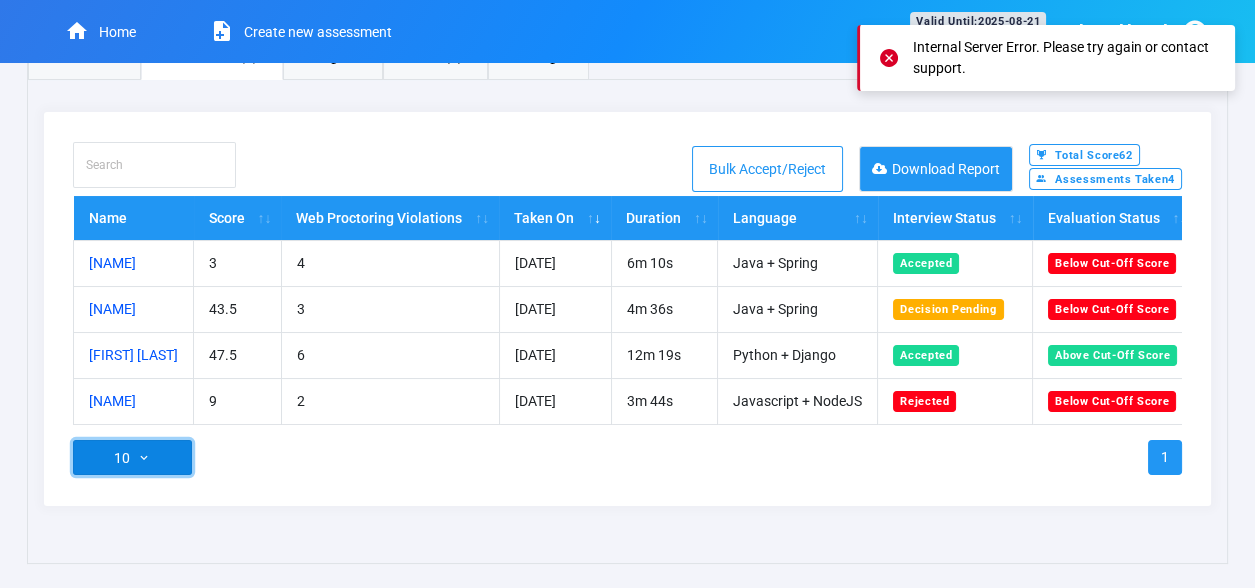 click on "Total Score  62 Assessments Taken  4 Name Score Web Proctoring Violations Taken On Duration Language Interview Status Evaluation Status Actions Sachin Bansal 3 4 [DATE] 6m 10s Java + Spring Accepted Below Cut-Off Score View Mukesh 43.5 3 [DATE] 4m 36s Java + Spring Decision Pending Below Cut-Off Score View Ritesh Agarwal 47.5 6 [DATE] 12m 19s Python + Django Accepted Above Cut-Off Score View Sarthak Agarwal 9 2 [DATE] 3m 44s Javascript + NodeJS Rejected Below Cut-Off Score View 10   10 25 30 50 1" at bounding box center [627, 309] 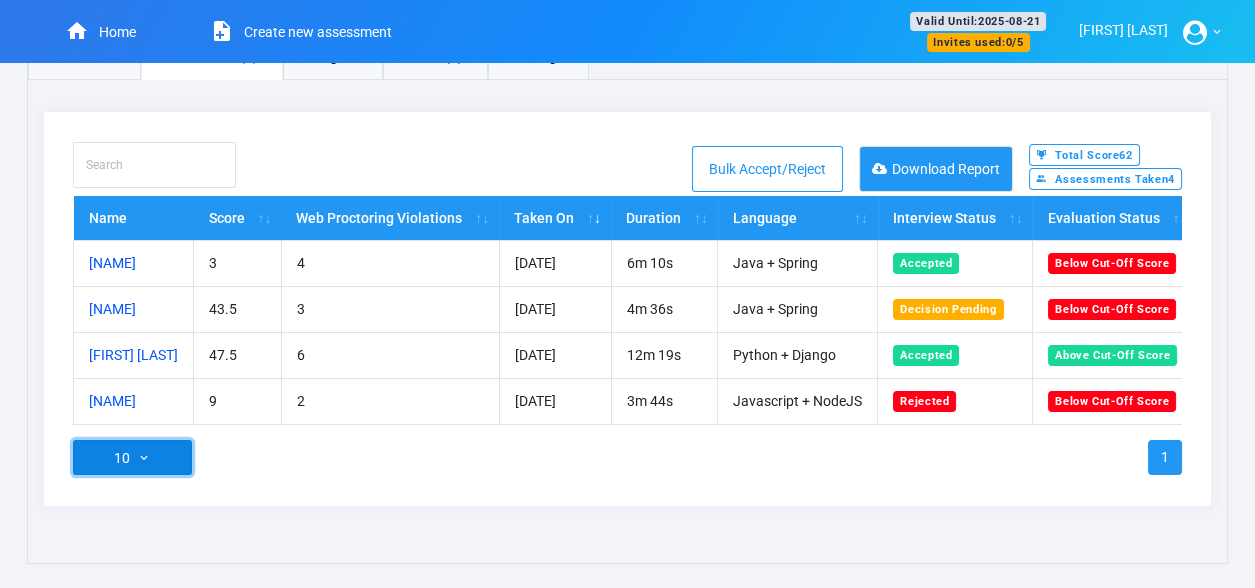 scroll, scrollTop: 0, scrollLeft: 0, axis: both 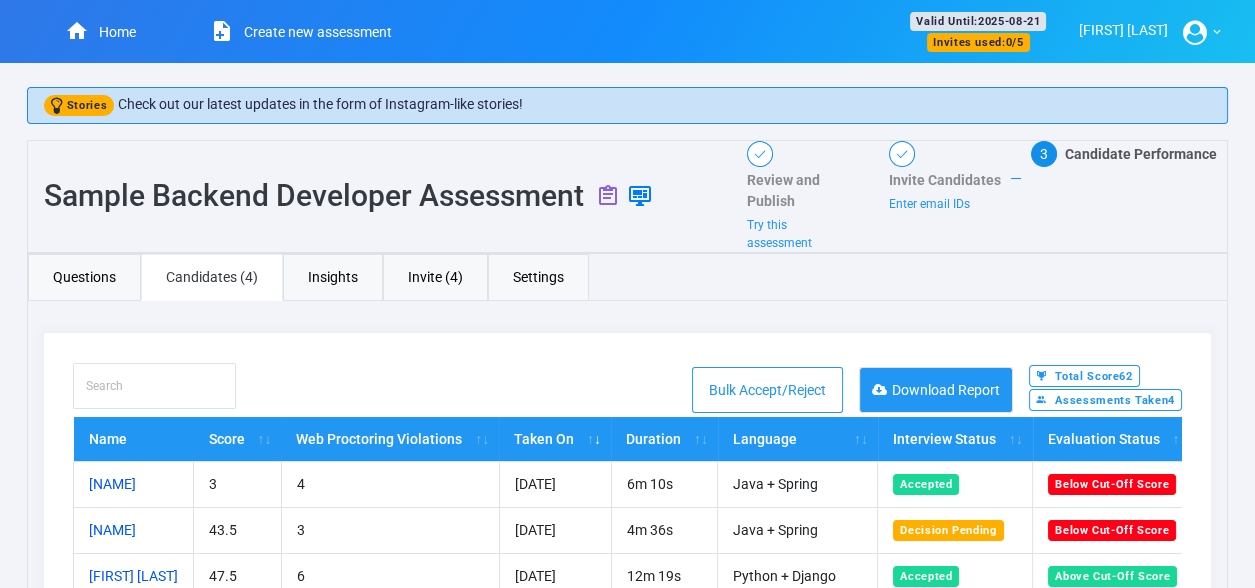 click on "Valid Until:  [DATE] Invites used:  0 / 5   [FIRST] [LAST]" at bounding box center [627, 31] 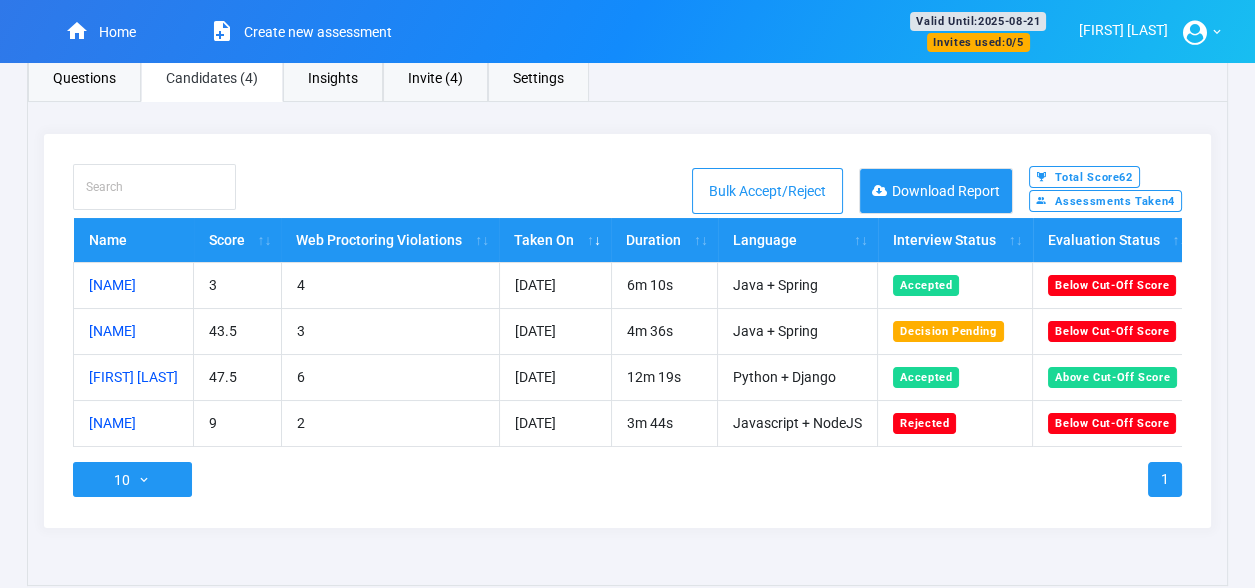 scroll, scrollTop: 226, scrollLeft: 0, axis: vertical 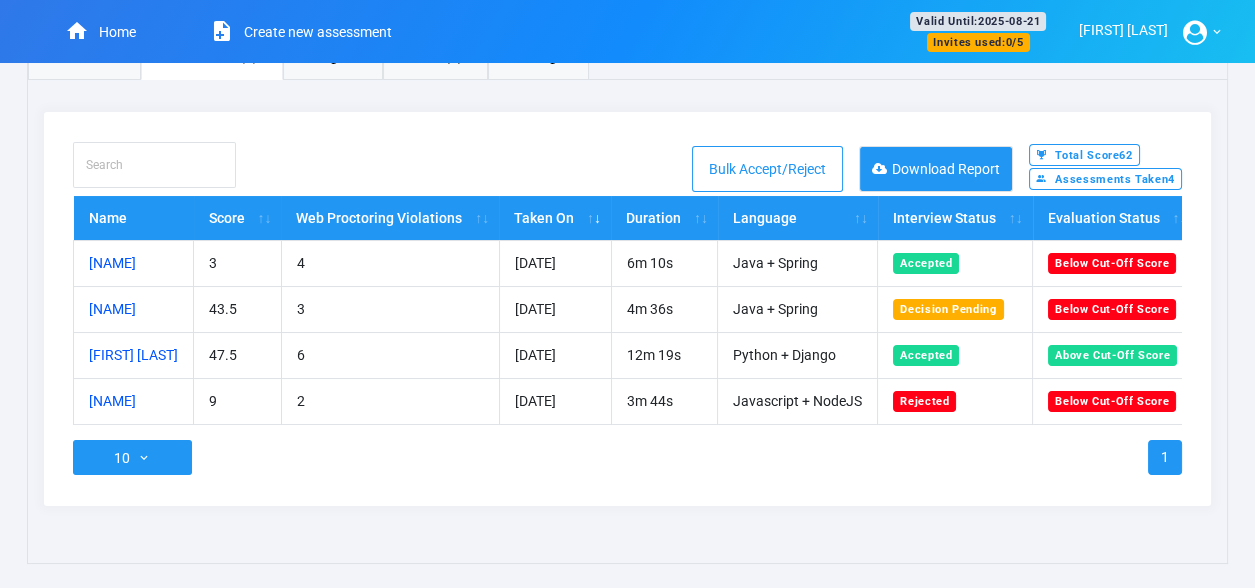 click on "[DATE]" at bounding box center [555, 355] 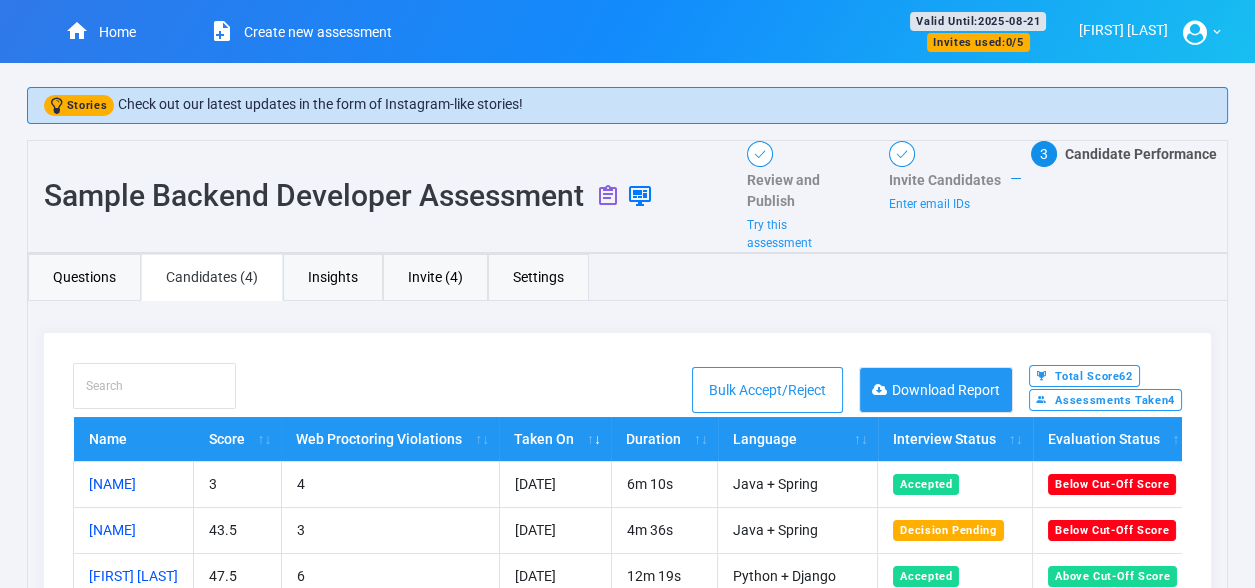 scroll, scrollTop: 1, scrollLeft: 0, axis: vertical 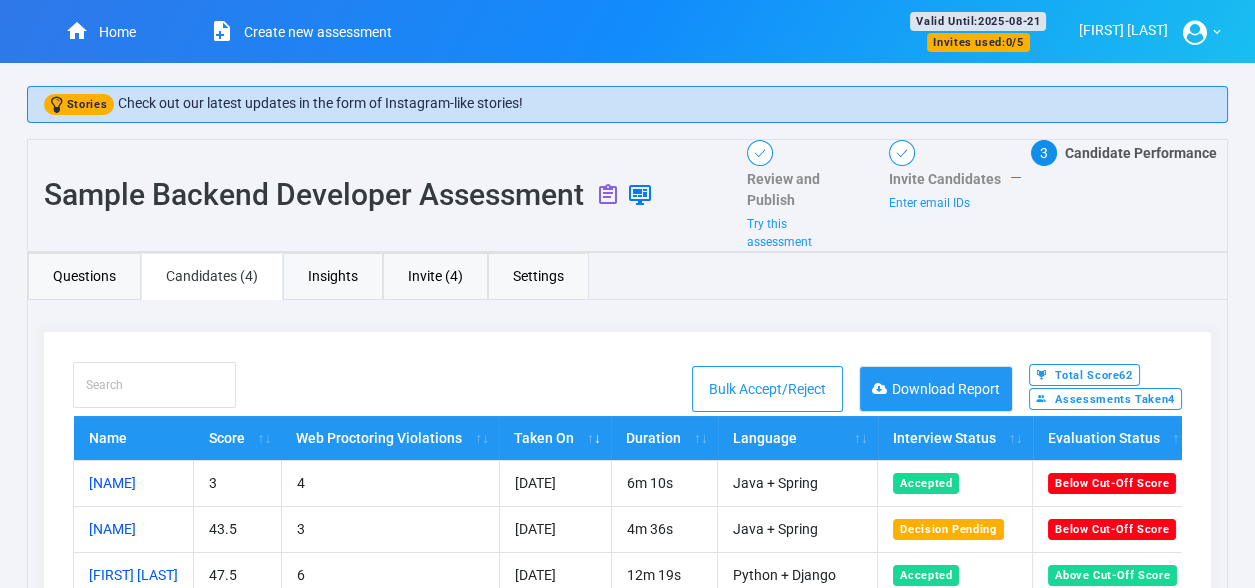 click on "Total Invites sent:  4 Assessments Taken:  1 Email ID Invited On Valid Until Current Status Actioned On Actions Webcam [DATE] 10" at bounding box center (627, 389) 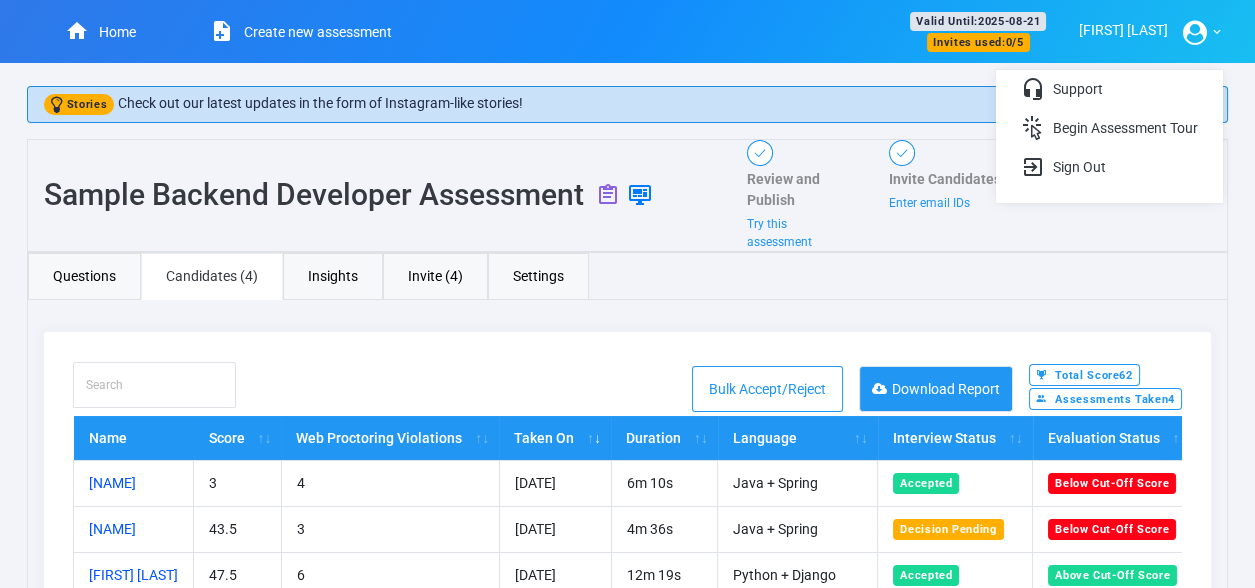 click on "Questions Candidates (4) Insights Invite (4) Settings" at bounding box center (627, 276) 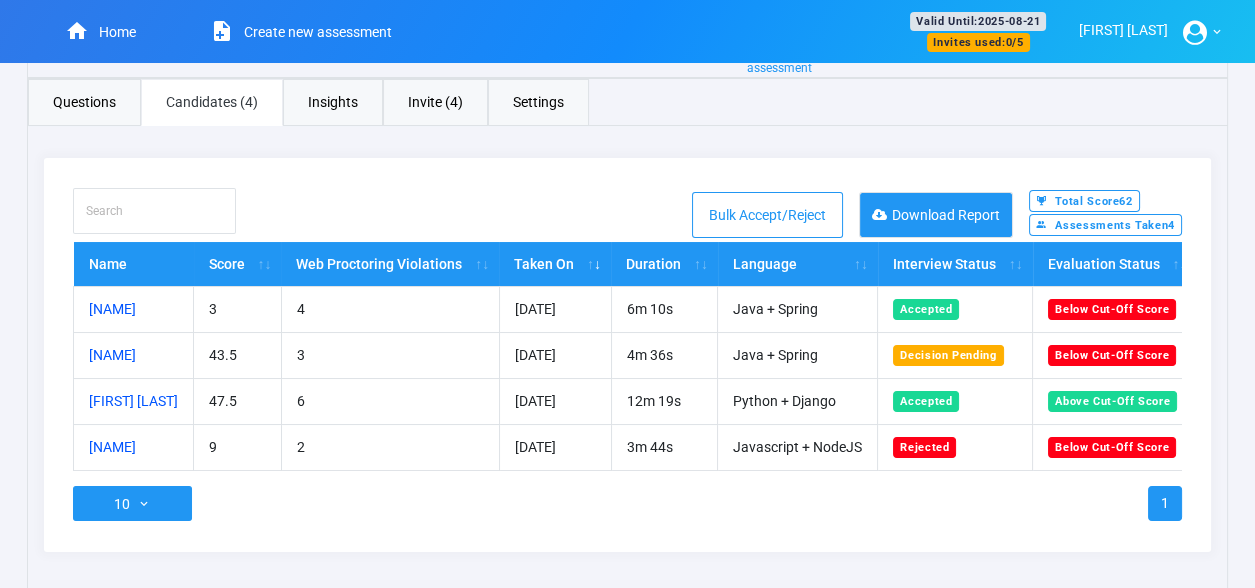 scroll, scrollTop: 226, scrollLeft: 0, axis: vertical 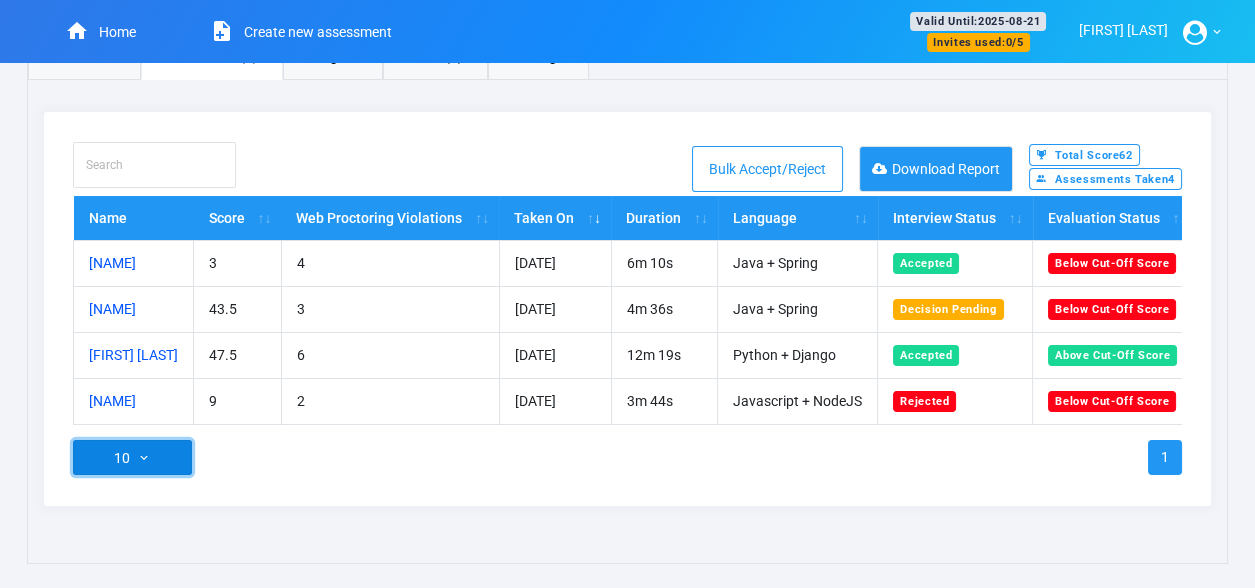 click on "10" at bounding box center (132, 457) 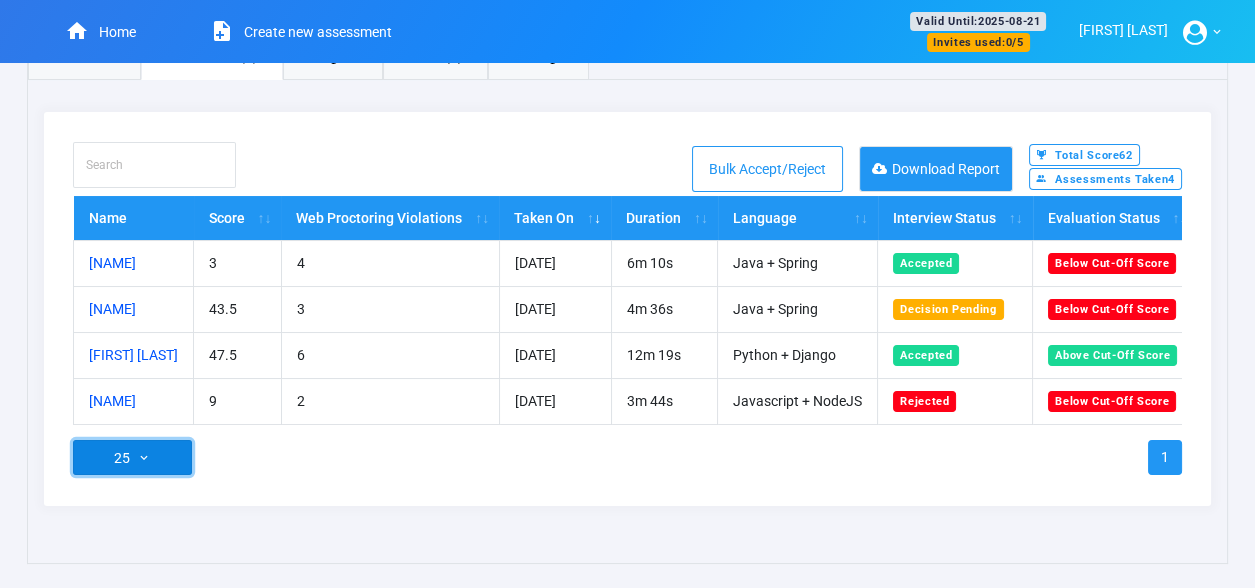 click on "Total Score  62 Assessments Taken  4 Name Score Web Proctoring Violations Taken On Duration Language Interview Status Evaluation Status Actions Sachin Bansal 3 4 [DATE] 6m 10s Java + Spring Accepted Below Cut-Off Score View Mukesh 43.5 3 [DATE] 4m 36s Java + Spring Decision Pending Below Cut-Off Score View Ritesh Agarwal 47.5 6 [DATE] 12m 19s Python + Django Accepted Above Cut-Off Score View Sarthak Agarwal 9 2 [DATE] 3m 44s Javascript + NodeJS Rejected Below Cut-Off Score View 25   10 25 30 50 1 Search this table Download Report Total Invites sent:  4 Assessments Taken:  1 Email ID Invited On Valid Until Current Status Actioned On Actions Webcam [DATE] 10" at bounding box center [627, 322] 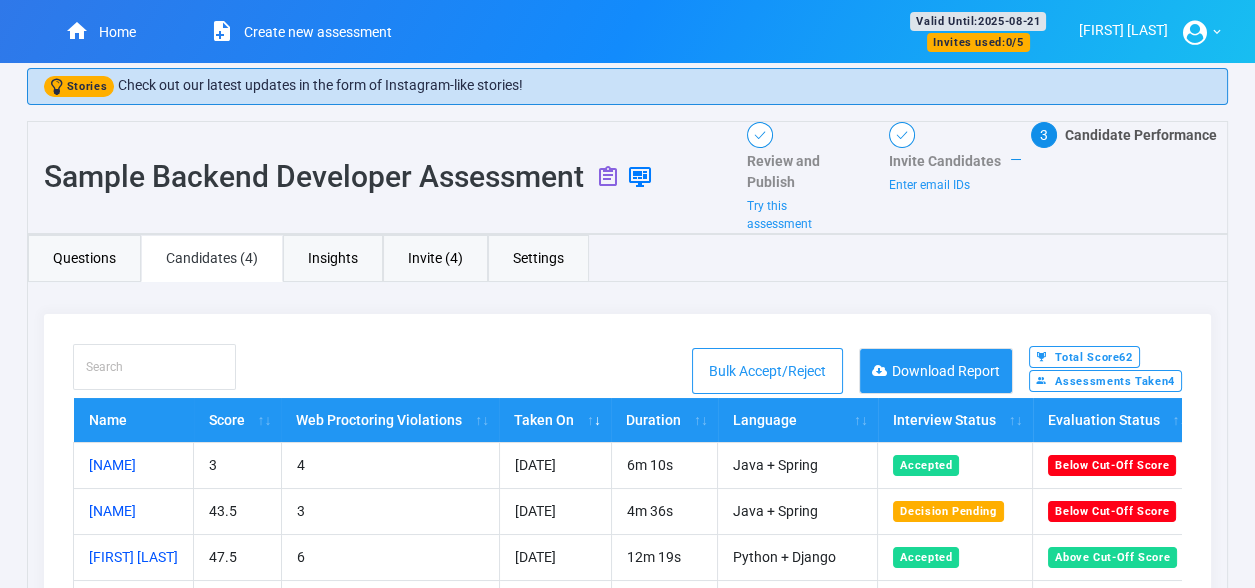 scroll, scrollTop: 15, scrollLeft: 0, axis: vertical 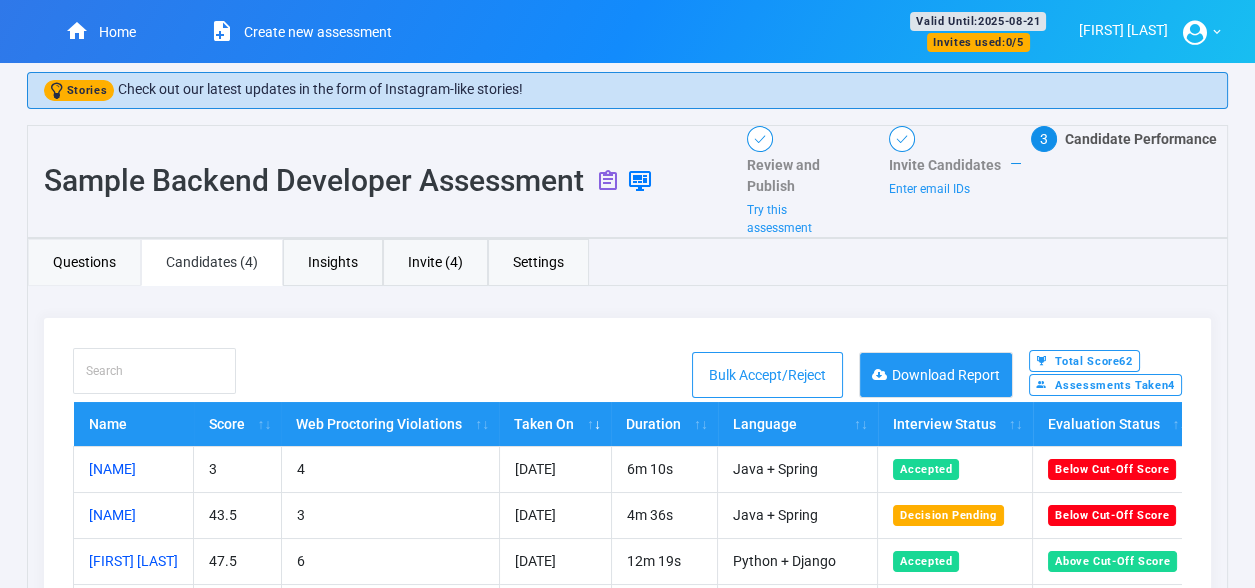 click on "Questions" at bounding box center [84, 262] 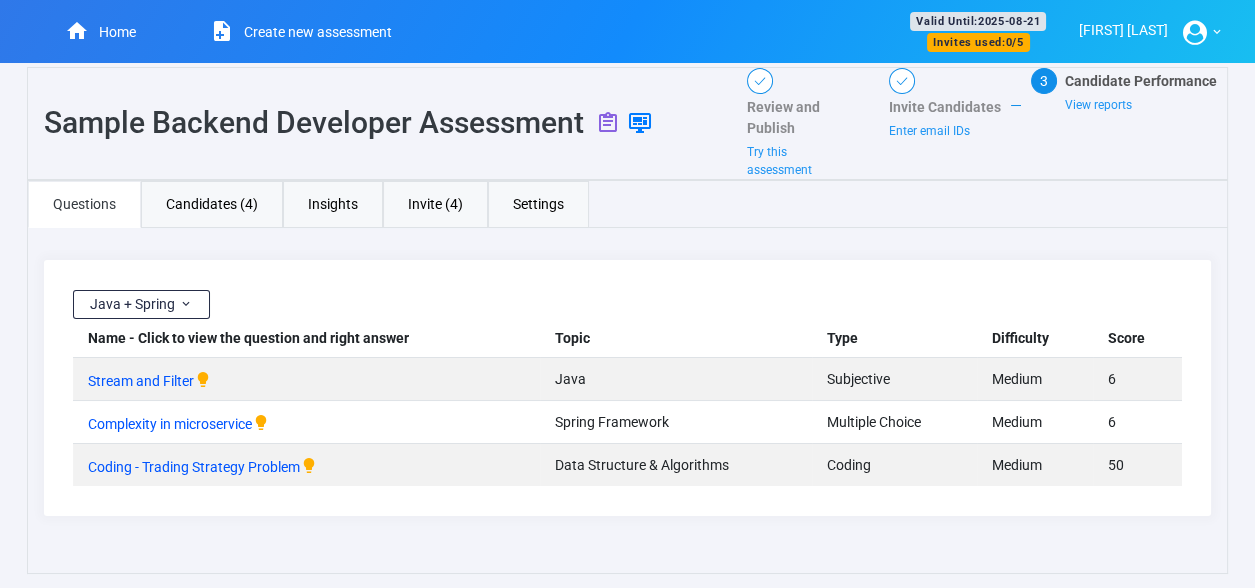 scroll, scrollTop: 72, scrollLeft: 0, axis: vertical 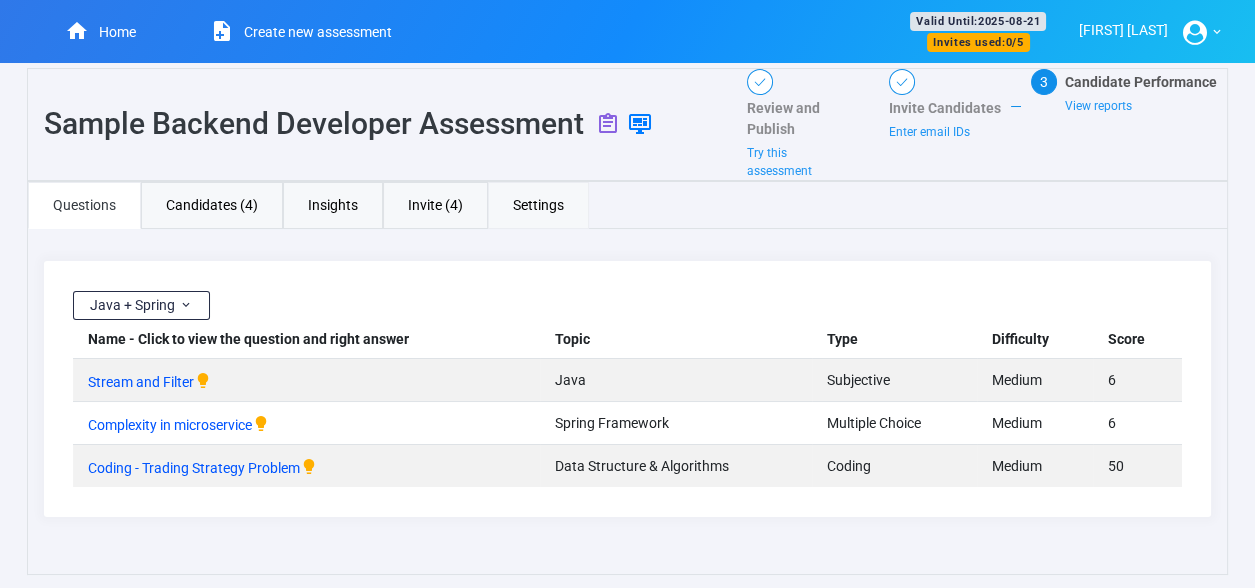 click on "Settings" at bounding box center [538, 205] 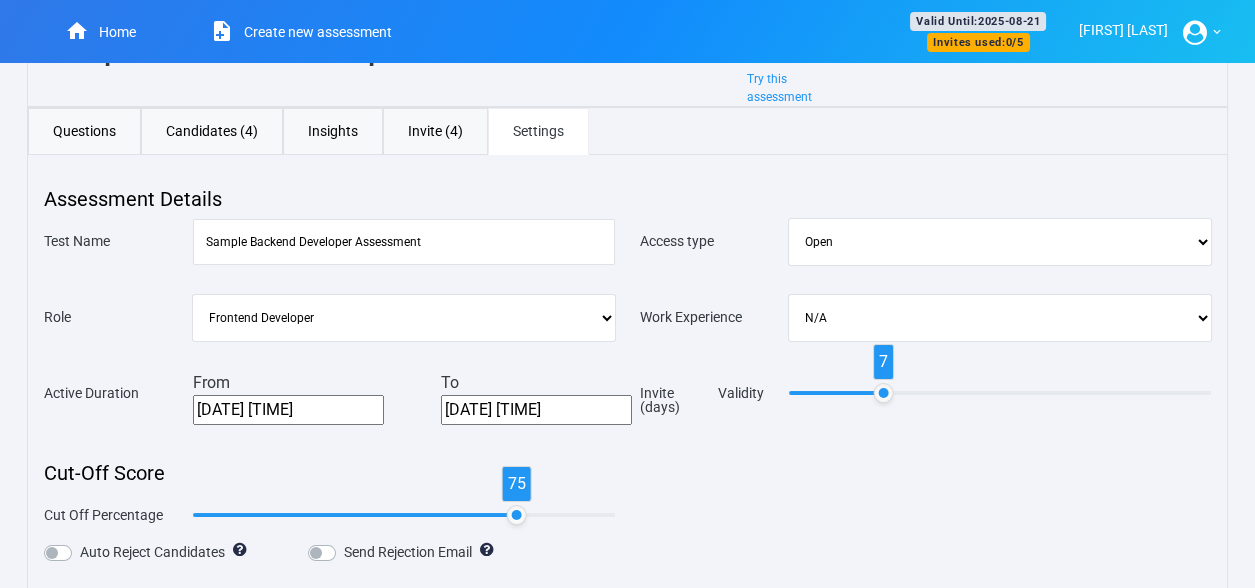 scroll, scrollTop: 146, scrollLeft: 0, axis: vertical 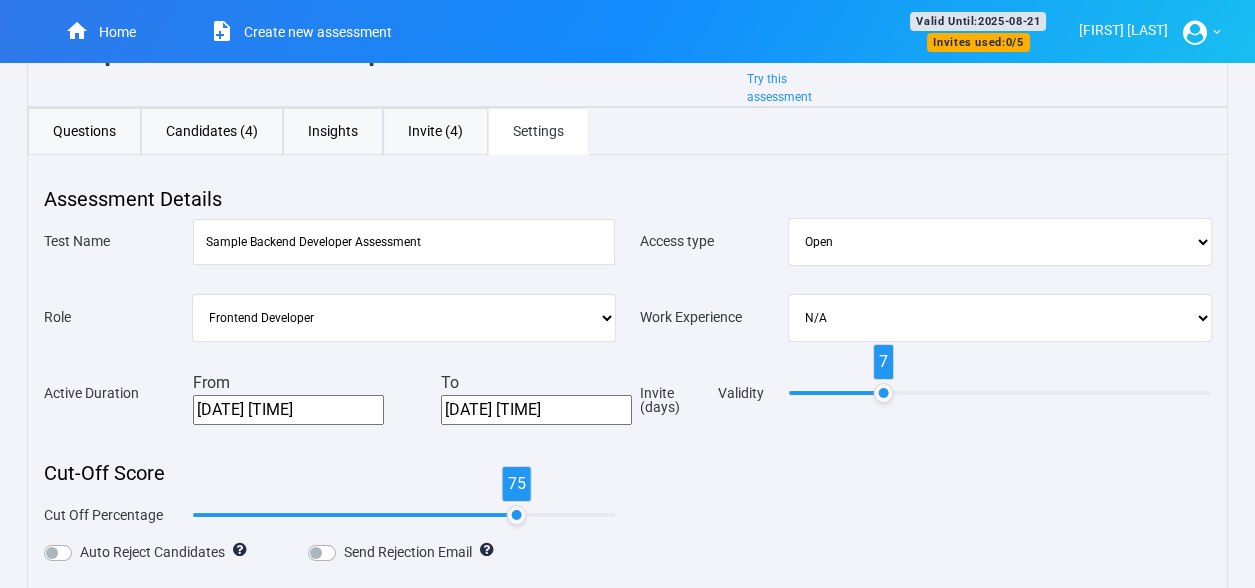 click on "Frontend Developer Fullstack Developer Backend Developer" at bounding box center [404, 318] 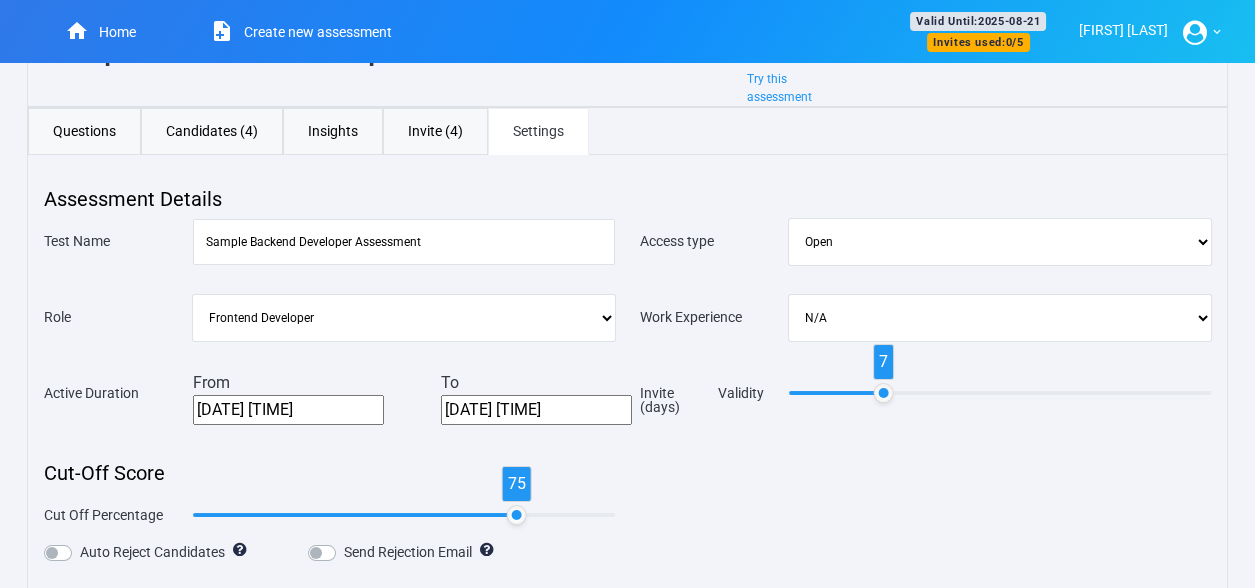 click on "Work Experience Intern New Graduate 0-2 years 2-5 years > 5 years N/A" at bounding box center [926, 321] 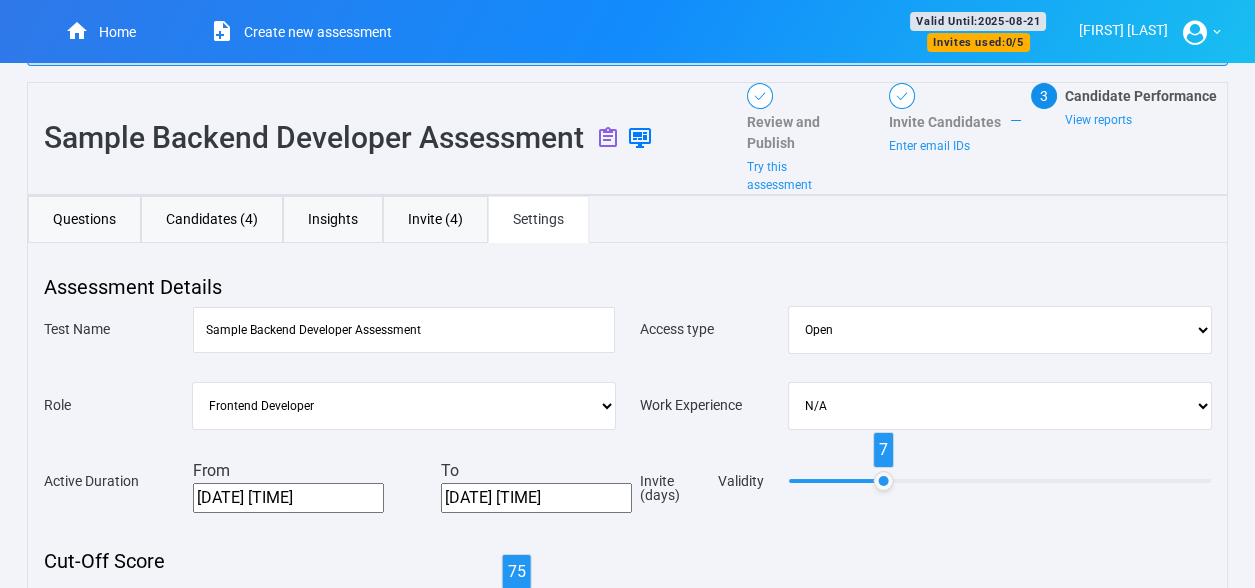 scroll, scrollTop: 54, scrollLeft: 0, axis: vertical 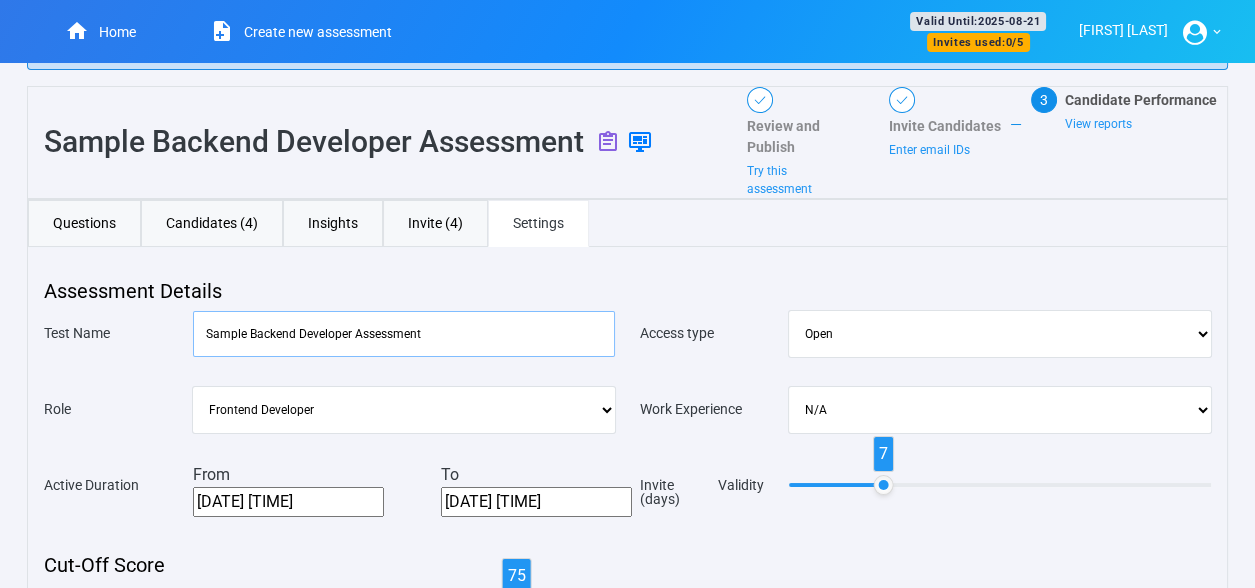 click on "Sample Backend Developer Assessment" at bounding box center [404, 334] 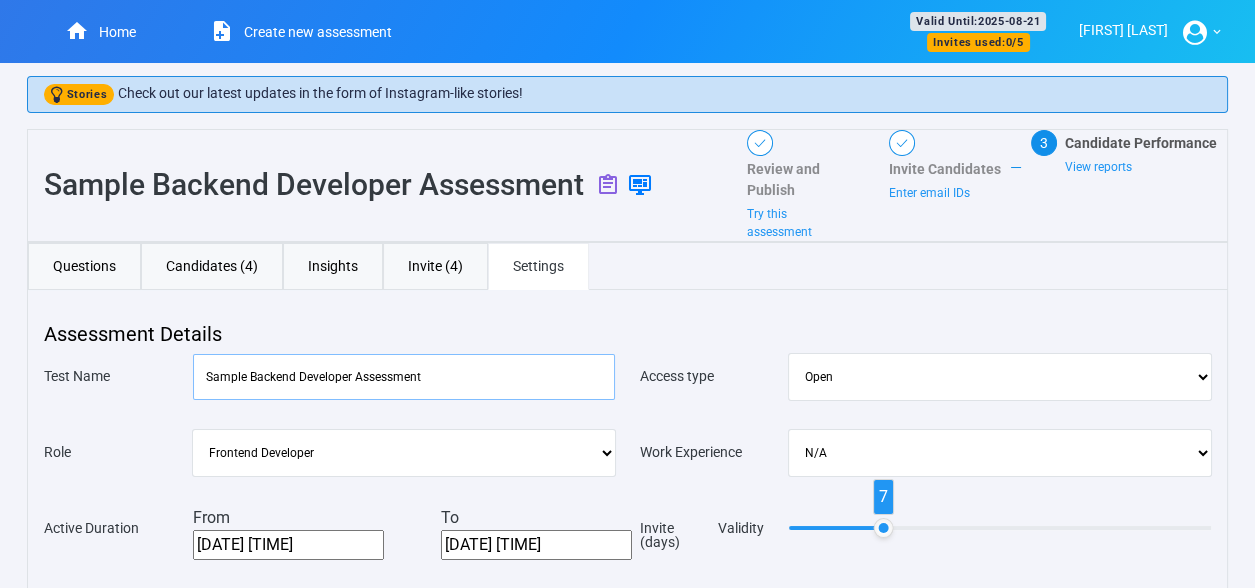 scroll, scrollTop: 0, scrollLeft: 0, axis: both 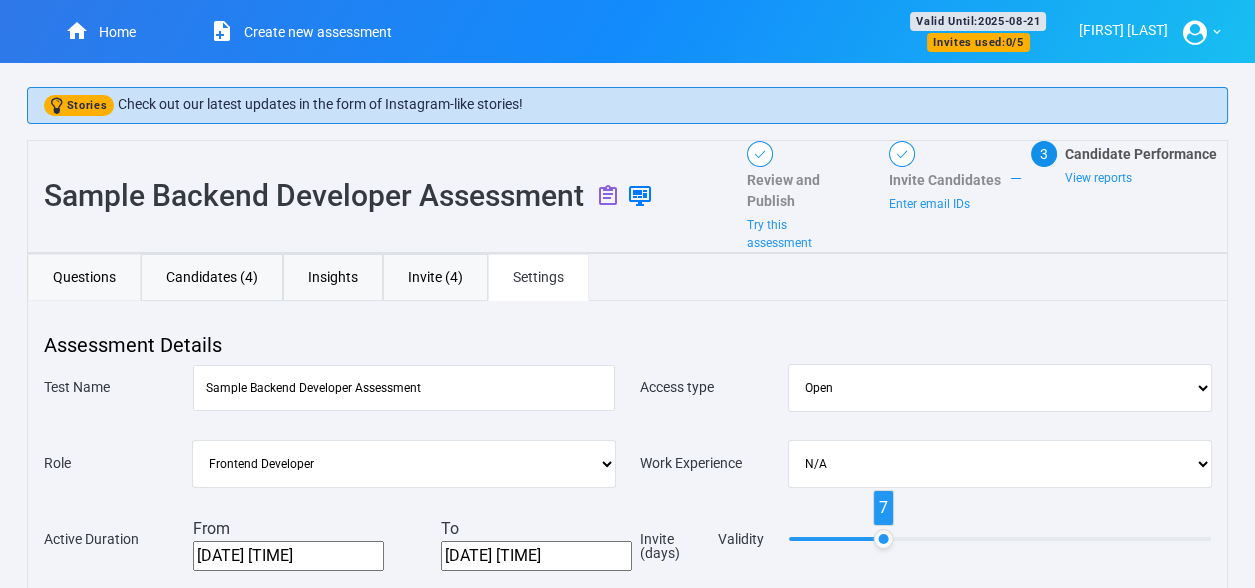 click on "Questions" at bounding box center [84, 277] 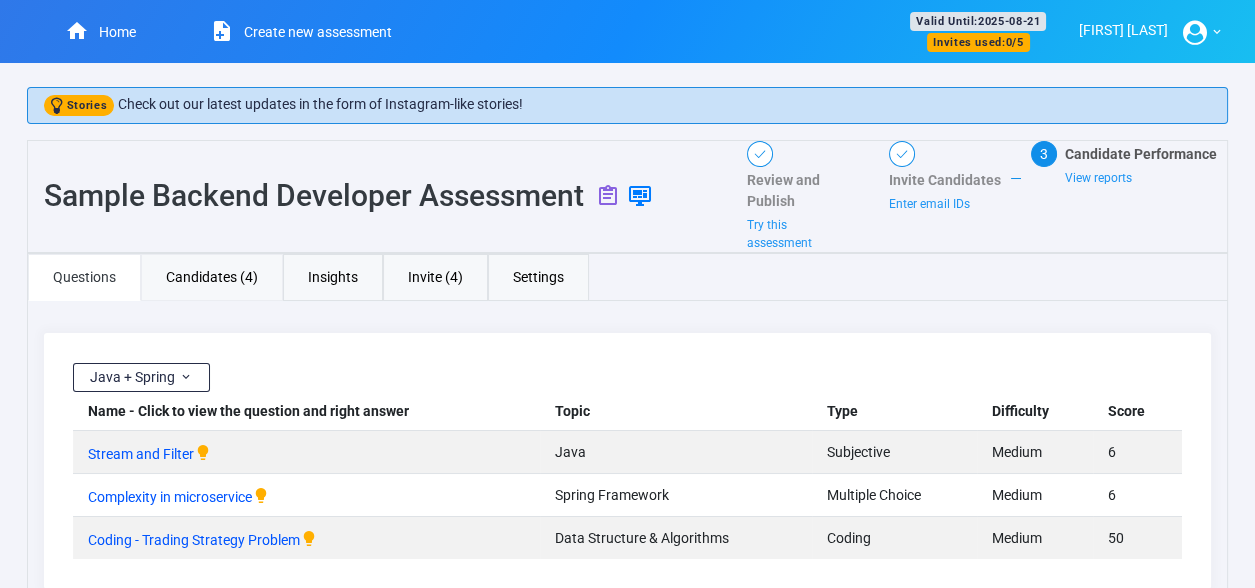 click on "Candidates (4)" at bounding box center (212, 277) 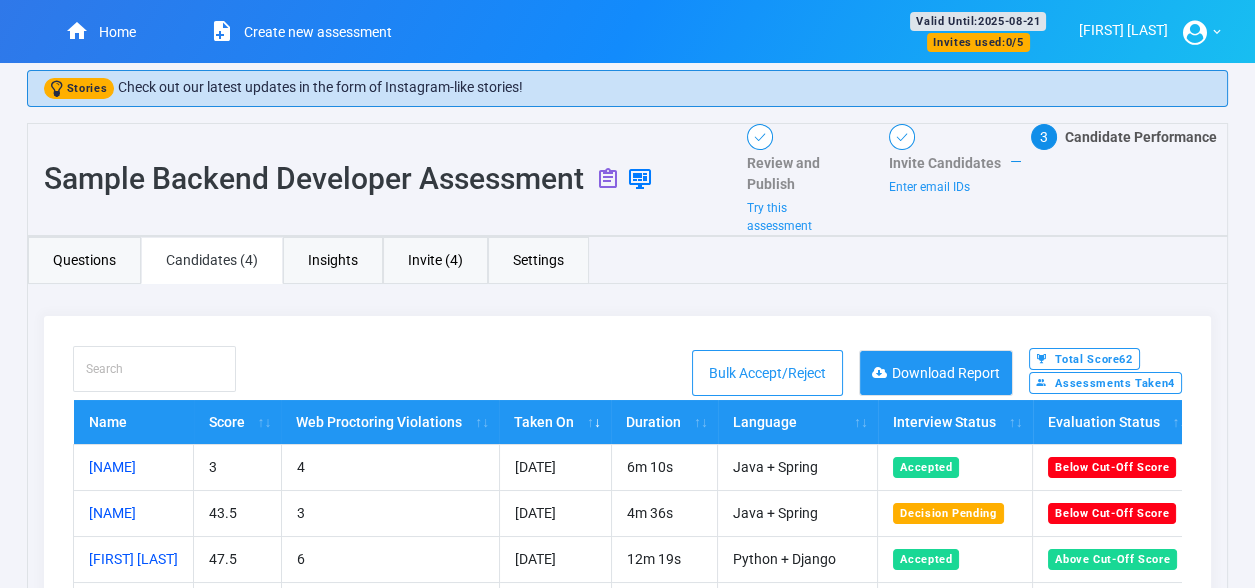 scroll, scrollTop: 0, scrollLeft: 0, axis: both 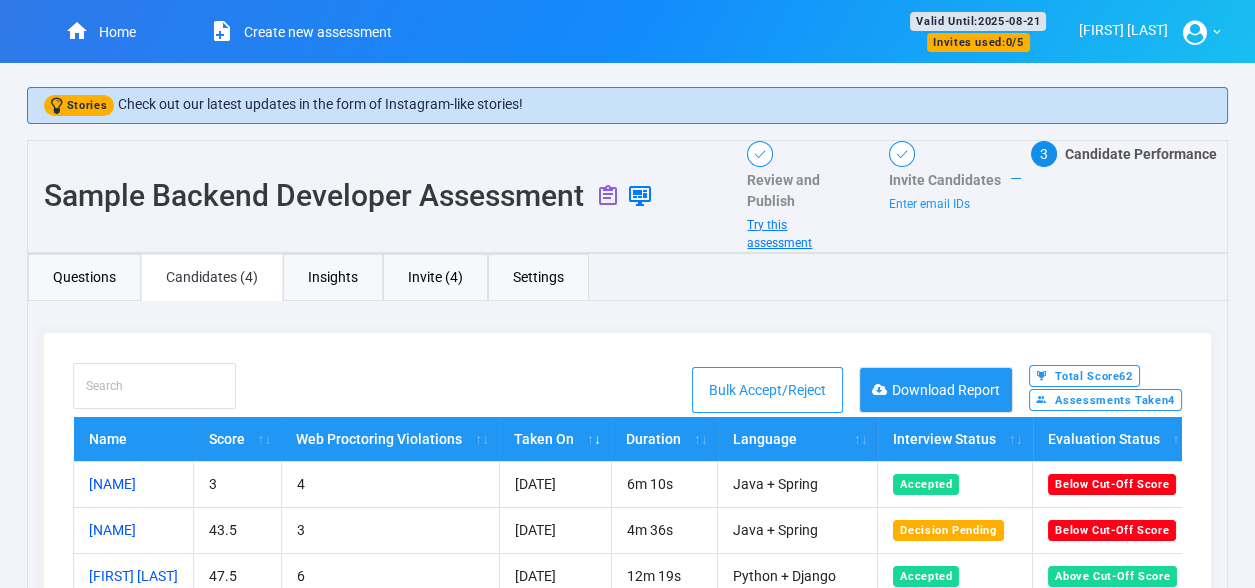 click on "Try this assessment" at bounding box center (779, 234) 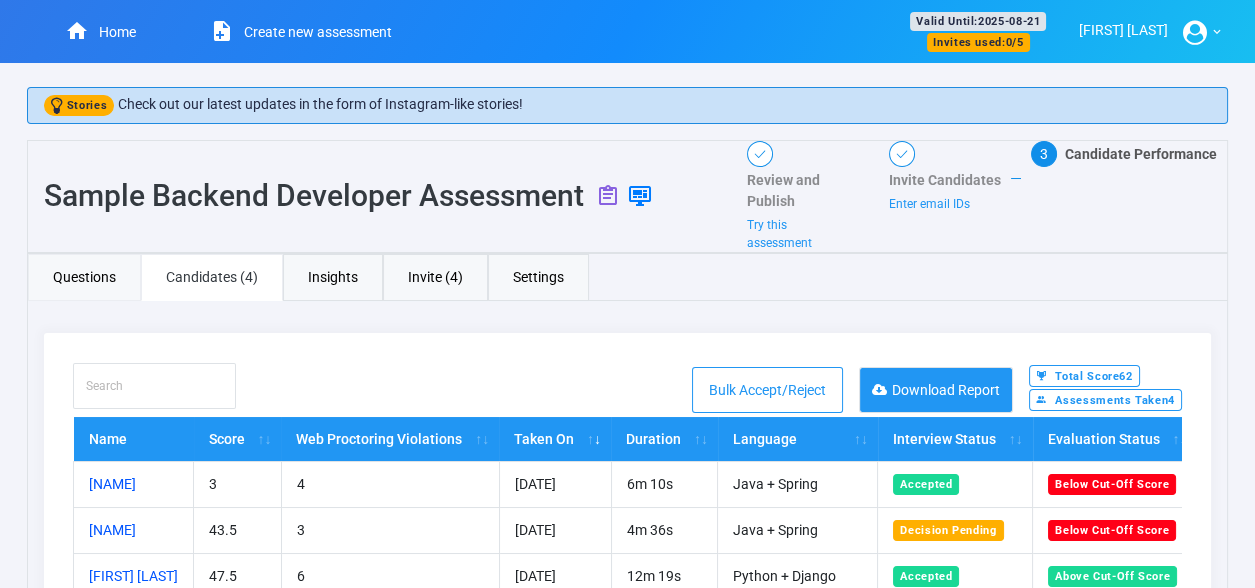 click on "Questions" at bounding box center [84, 277] 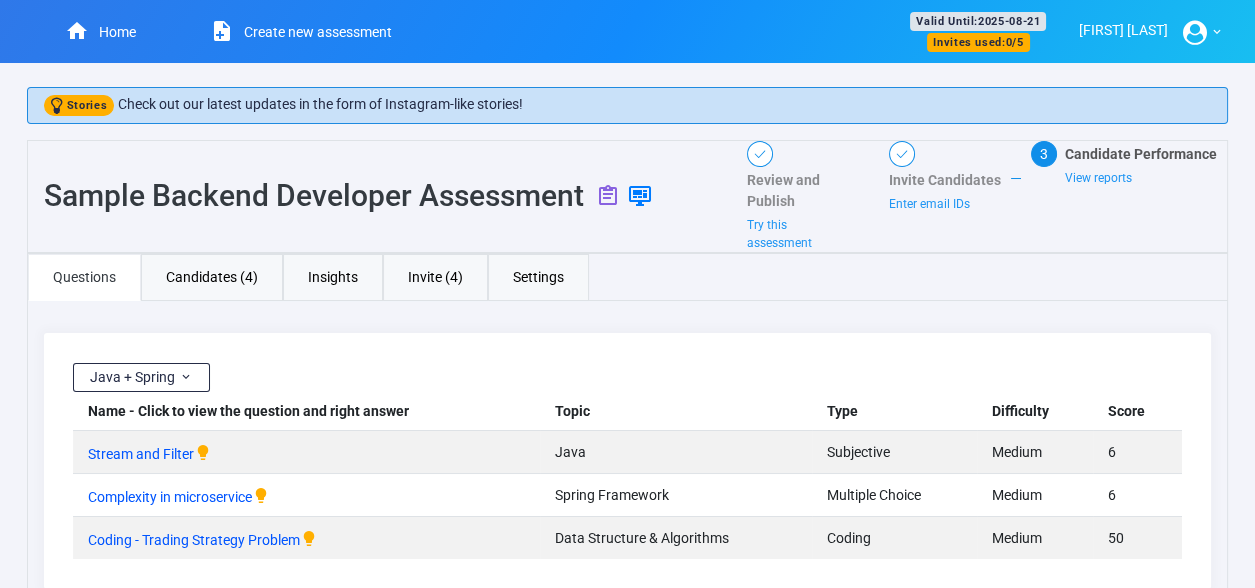 click on "Questions" at bounding box center [84, 277] 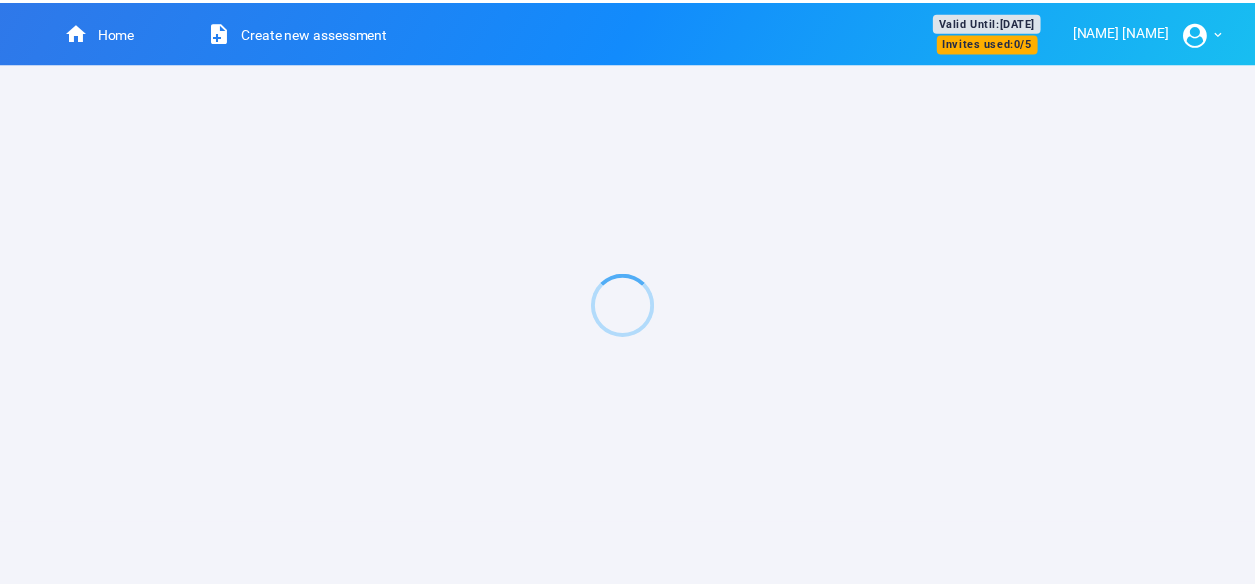 scroll, scrollTop: 0, scrollLeft: 0, axis: both 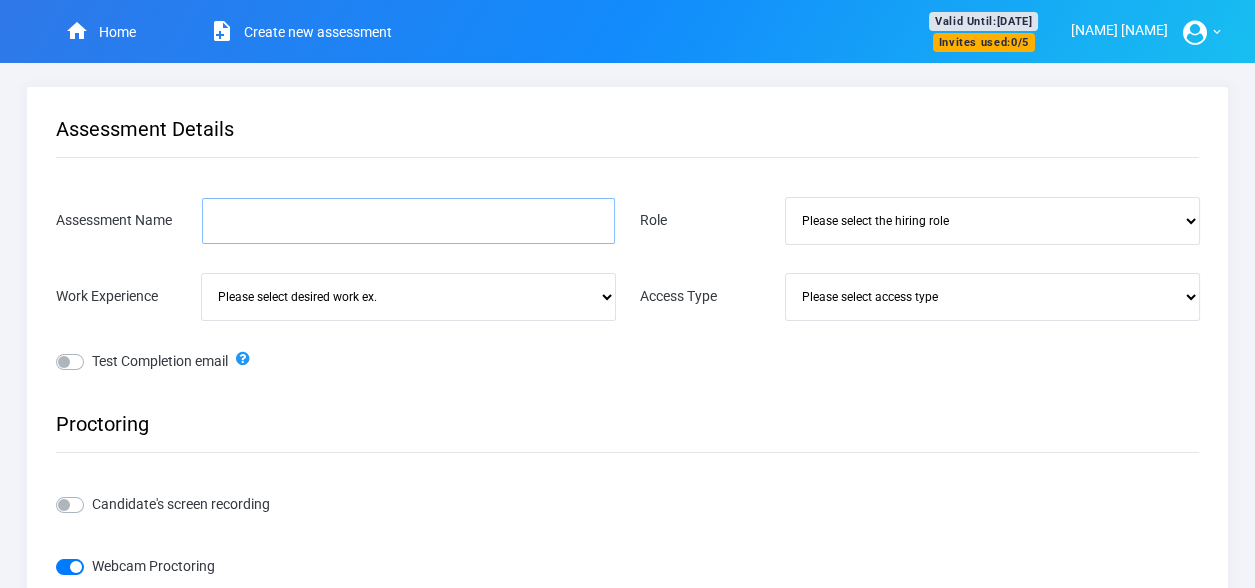 click on "Assessment Name" at bounding box center (408, 221) 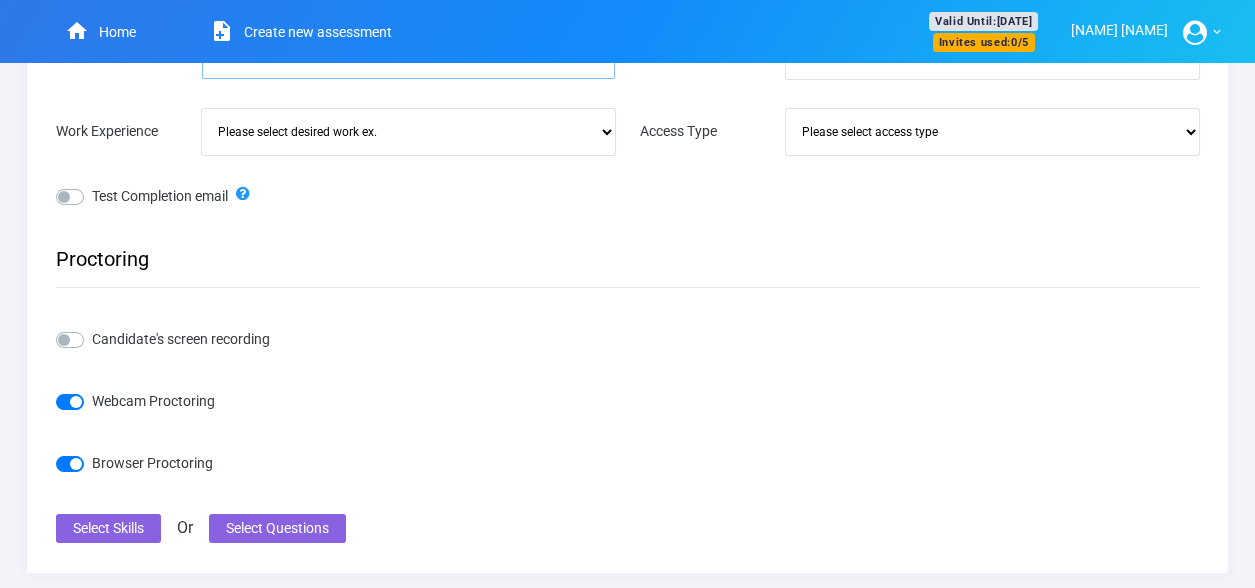 scroll, scrollTop: 173, scrollLeft: 0, axis: vertical 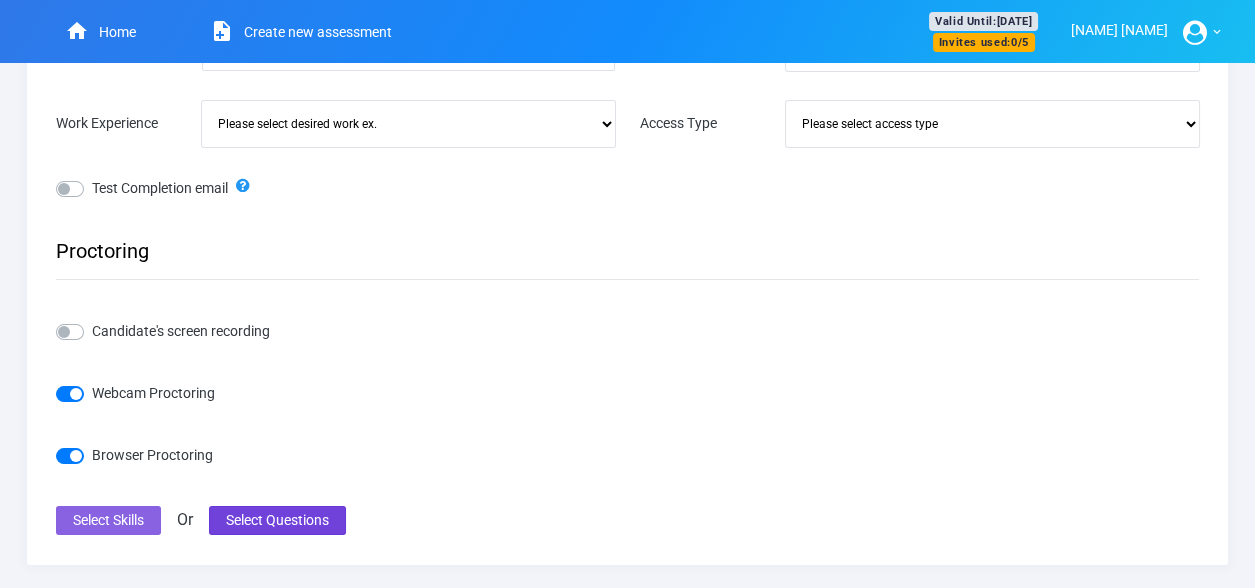 click on "Select Questions" at bounding box center [277, 520] 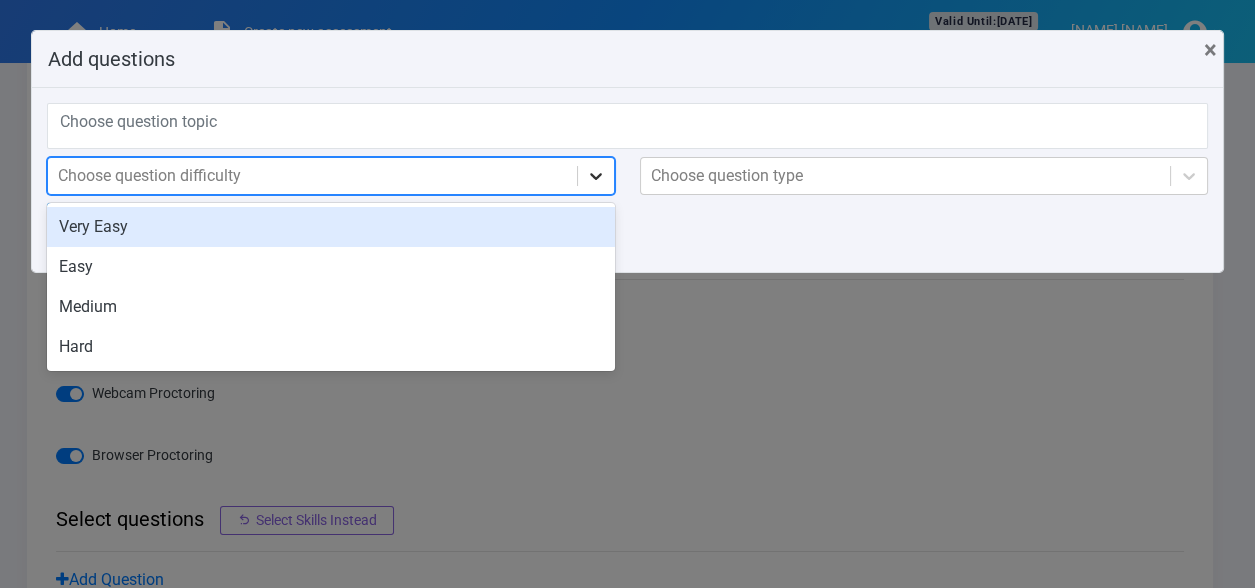 click 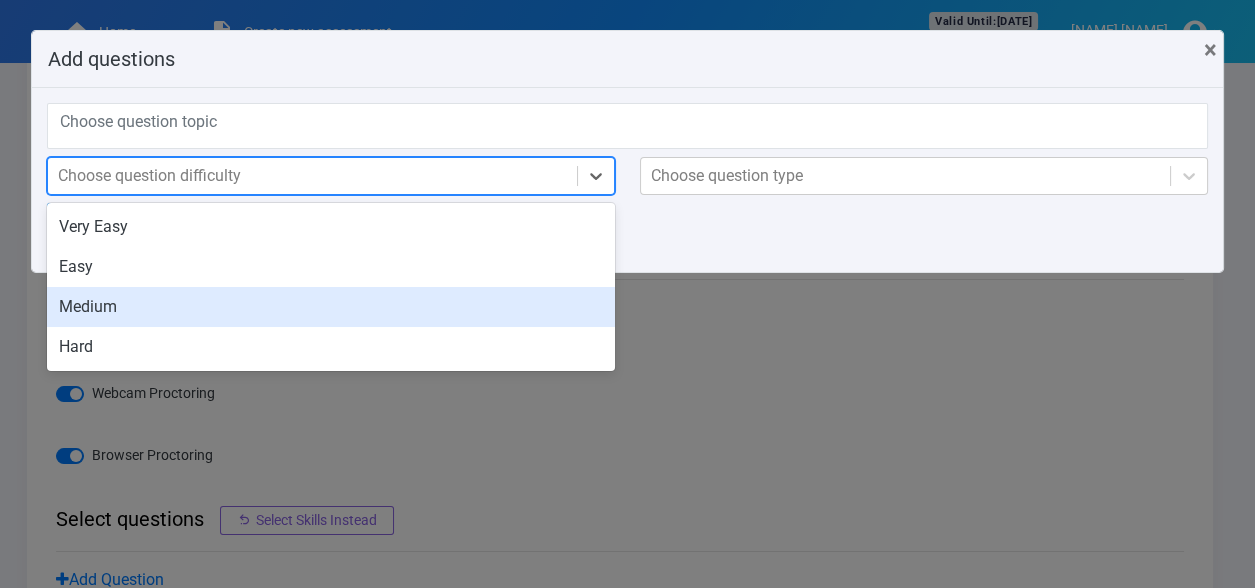click on "Medium" at bounding box center [331, 307] 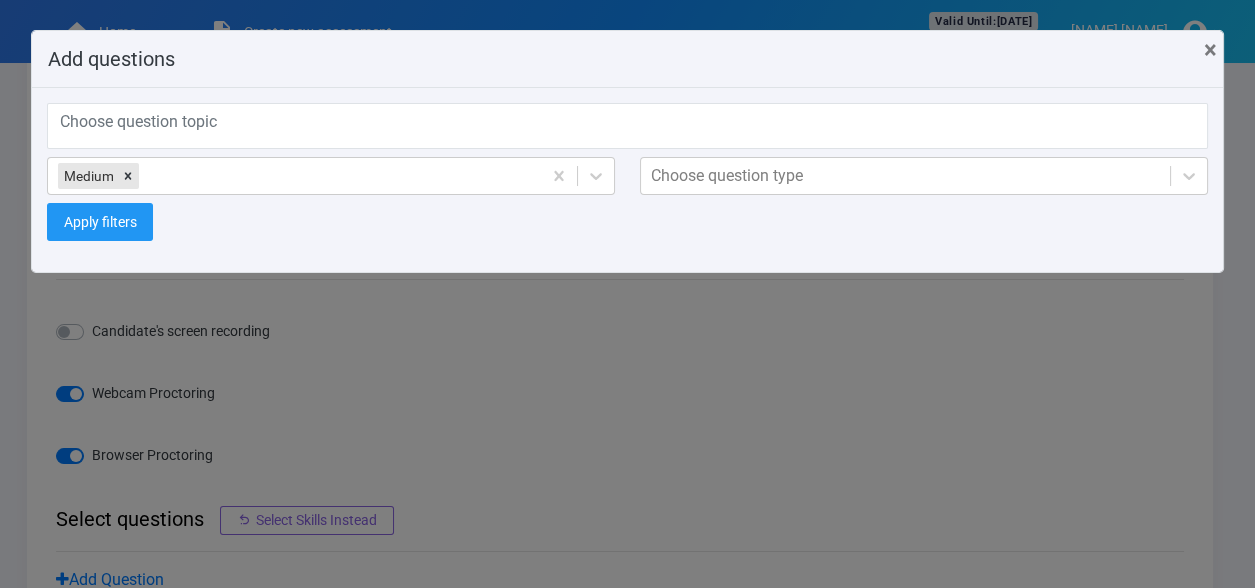 click on "Add questions × Close Choose question topic 0 selections Medium Choose question type Apply filters" at bounding box center (627, 294) 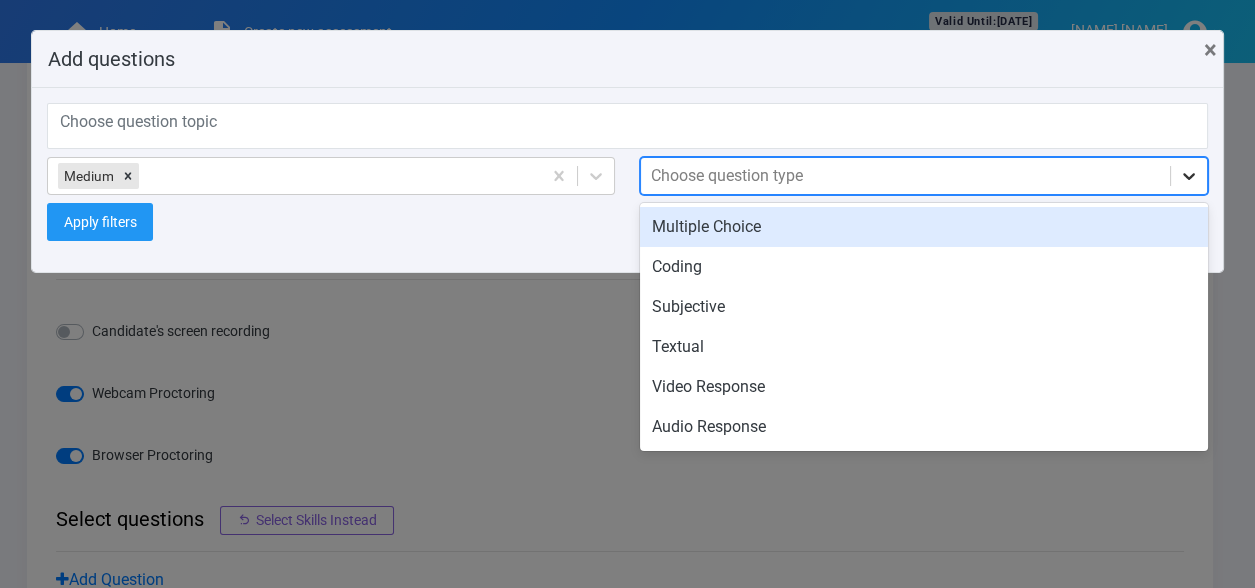 click at bounding box center (1189, 176) 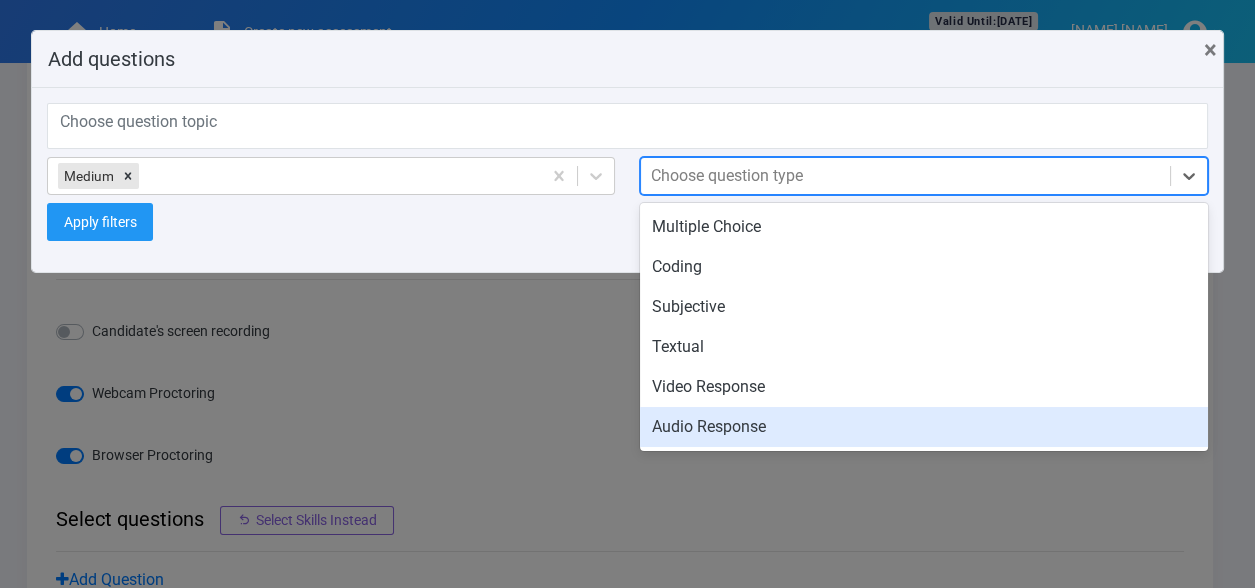 click on "Audio Response" at bounding box center (924, 427) 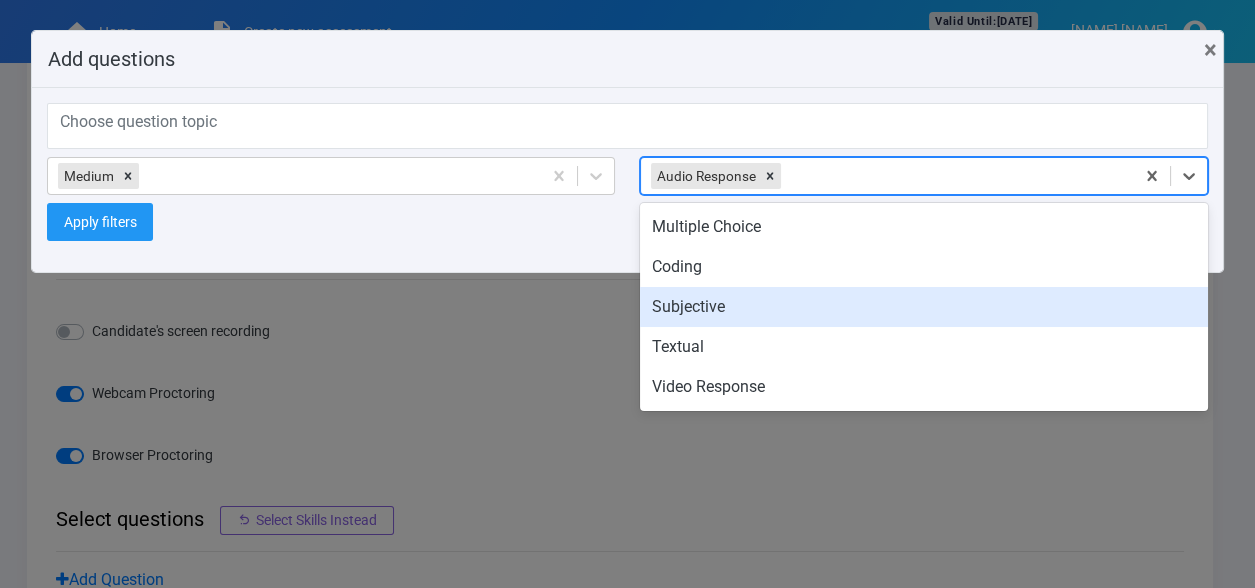 click on "Subjective" at bounding box center (924, 307) 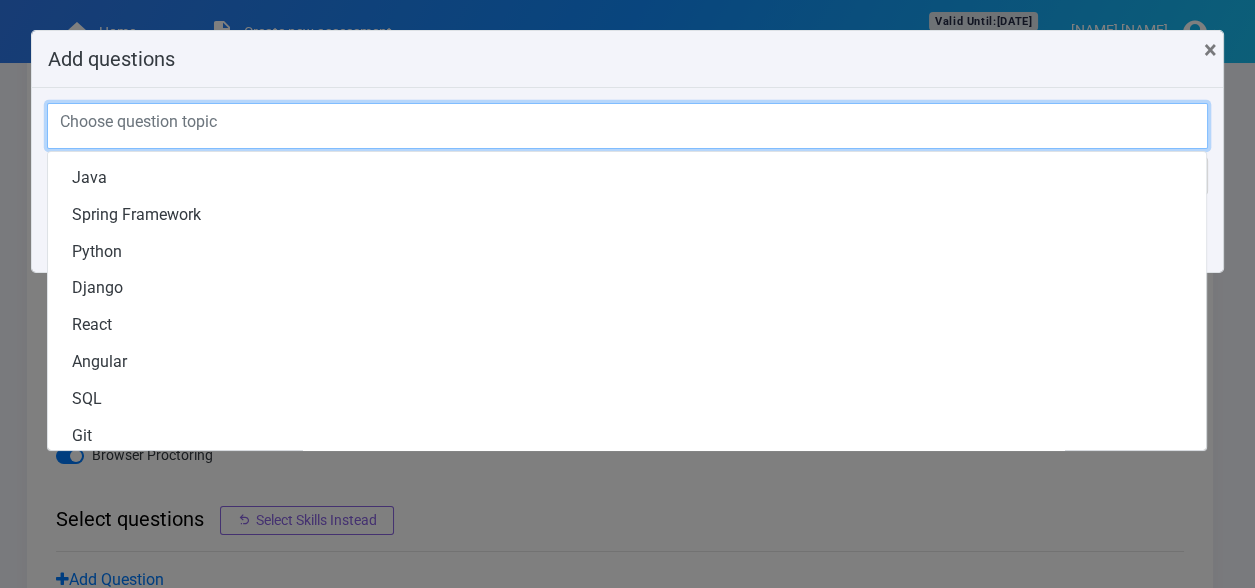 click on "Choose question topic" at bounding box center [627, 123] 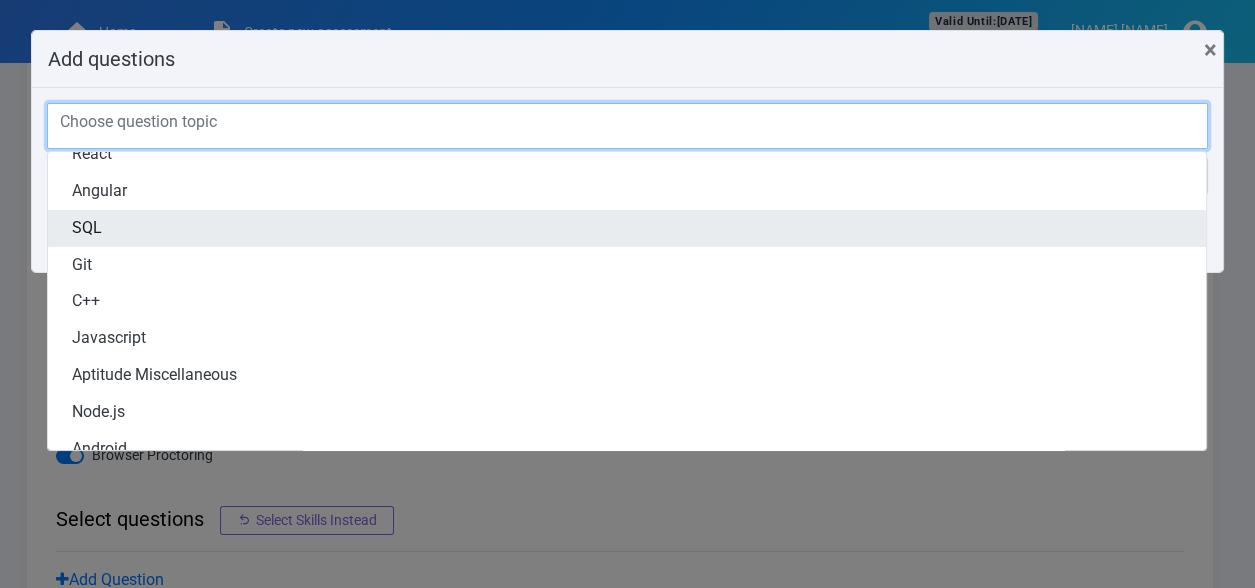 scroll, scrollTop: 171, scrollLeft: 0, axis: vertical 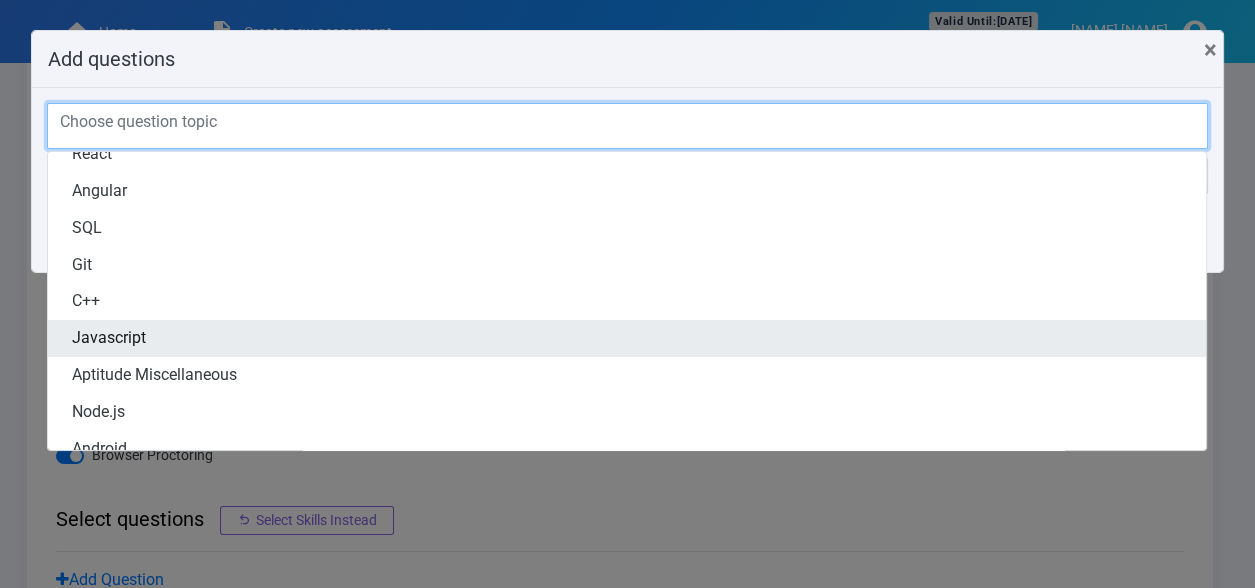 click on "Javascript" at bounding box center [627, 338] 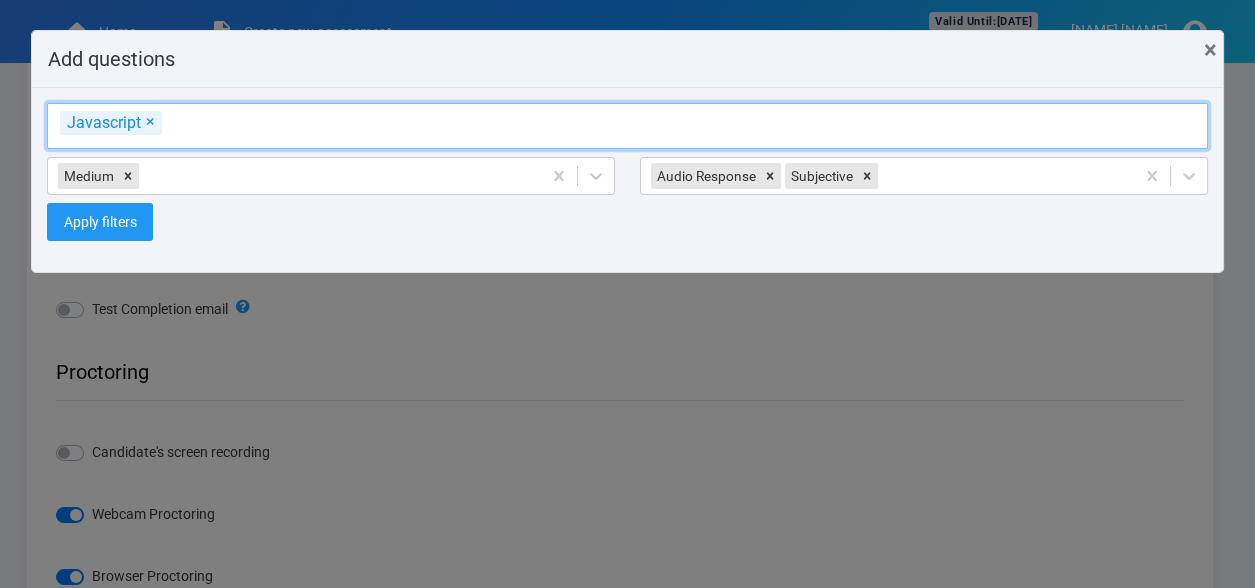scroll, scrollTop: 50, scrollLeft: 0, axis: vertical 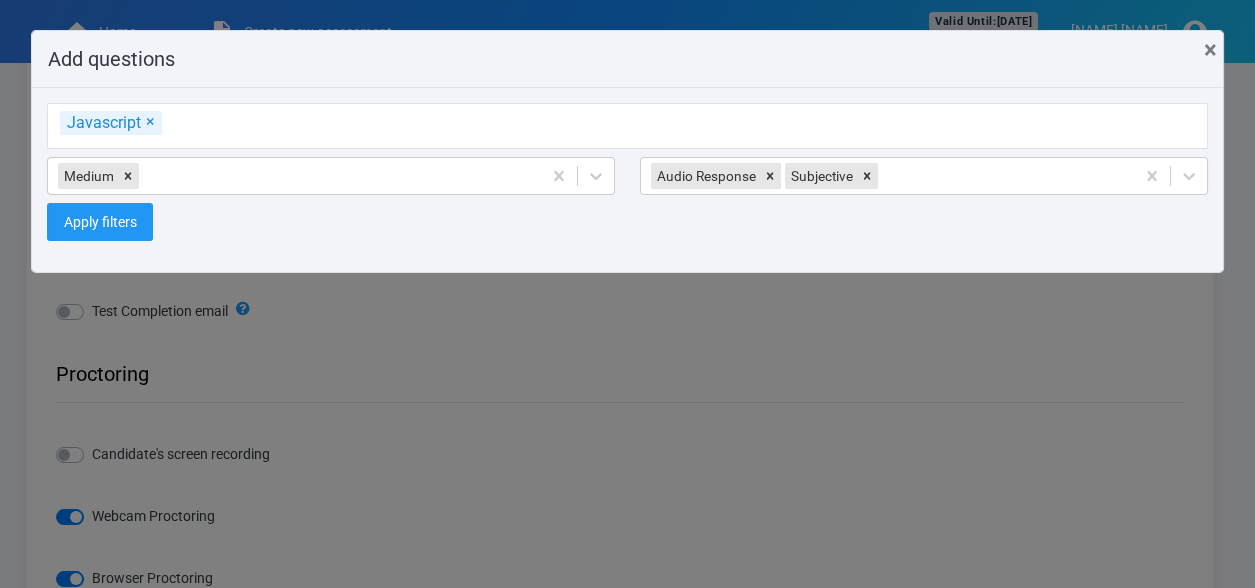 click on "Javascript × Remove 1 selection Medium Audio Response Subjective Apply filters" at bounding box center (627, 180) 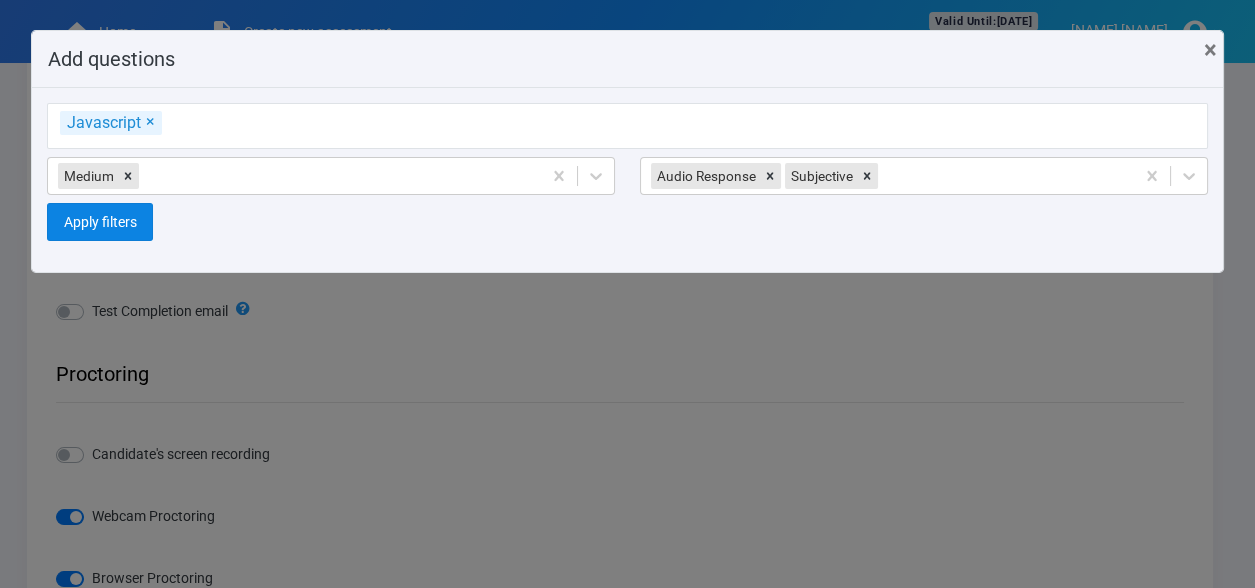 click on "Apply filters" at bounding box center (99, 222) 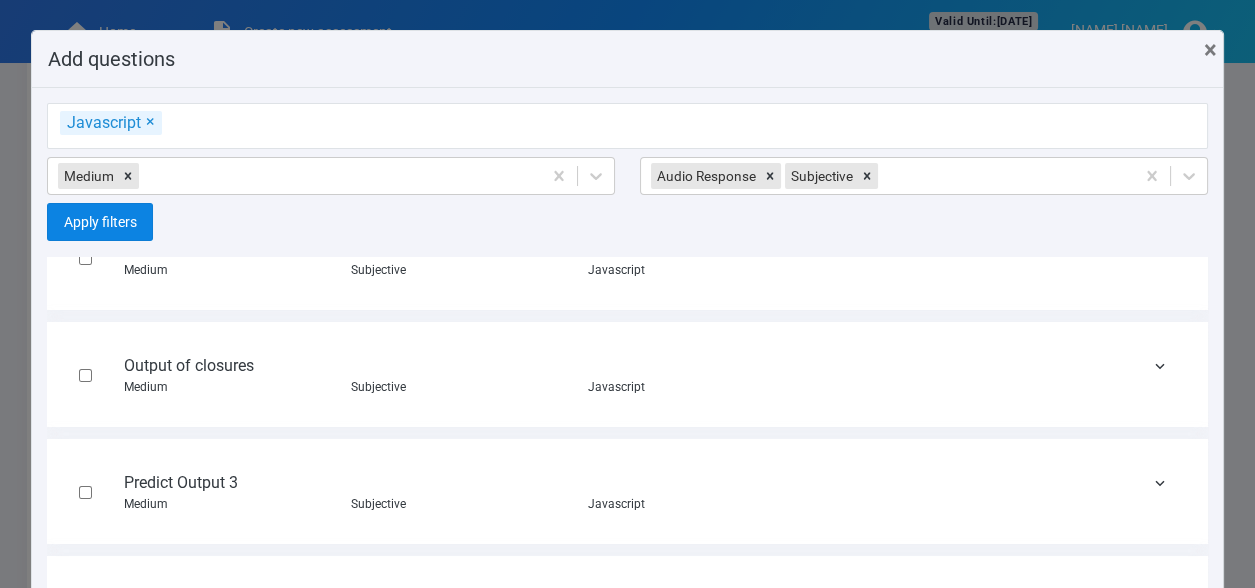 scroll, scrollTop: 49, scrollLeft: 0, axis: vertical 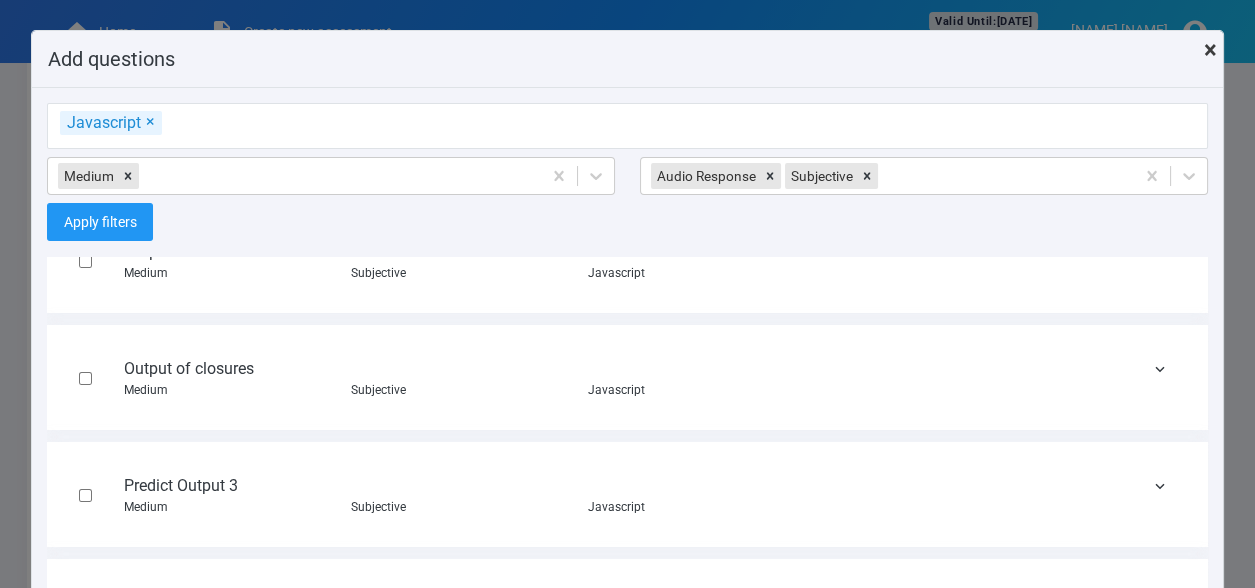 click on "×" at bounding box center [1210, 50] 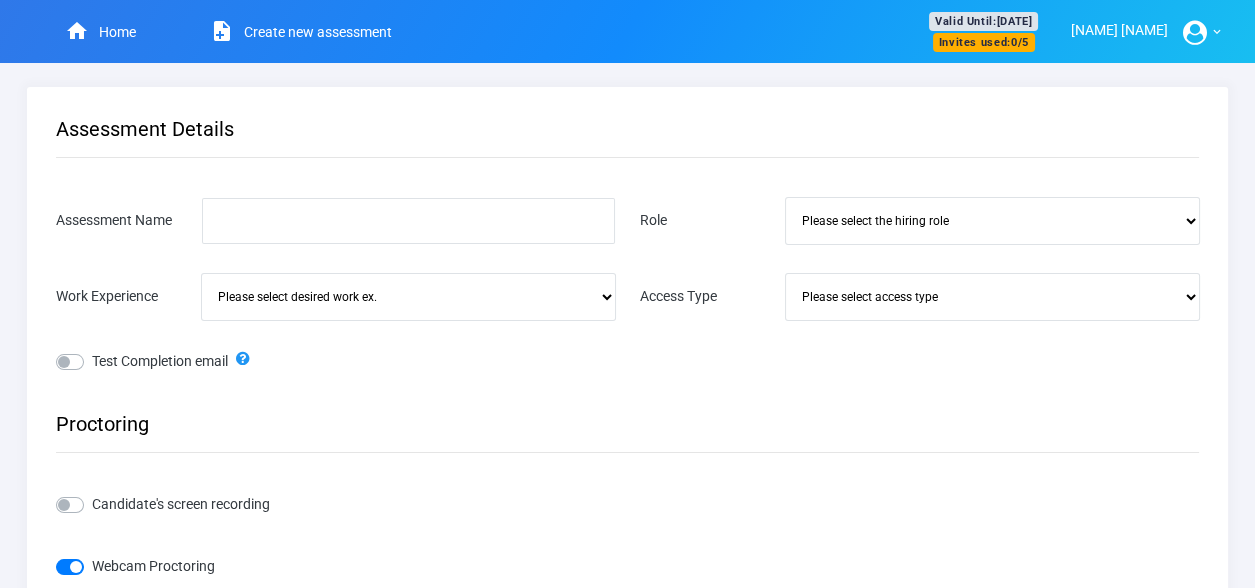 scroll, scrollTop: 11, scrollLeft: 0, axis: vertical 